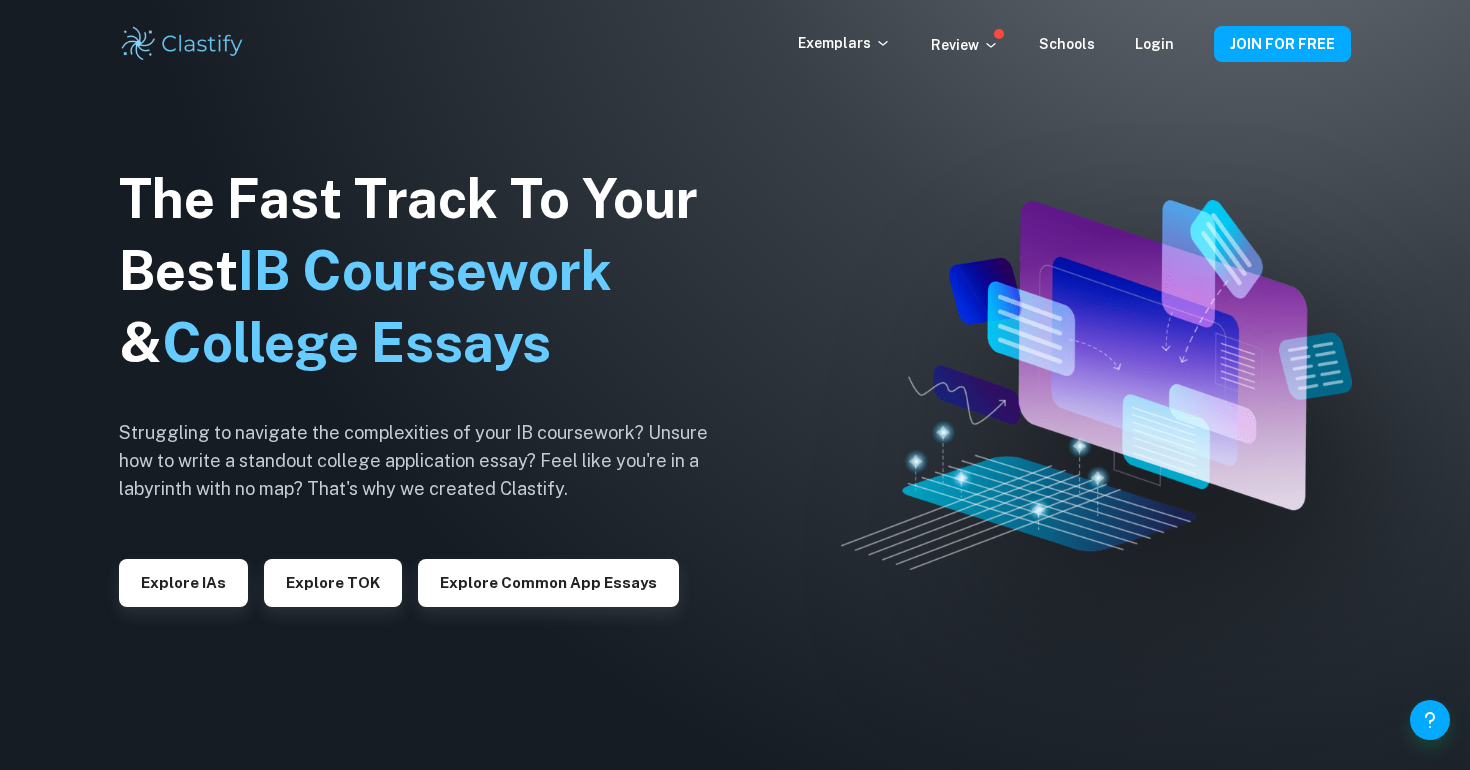 scroll, scrollTop: 0, scrollLeft: 0, axis: both 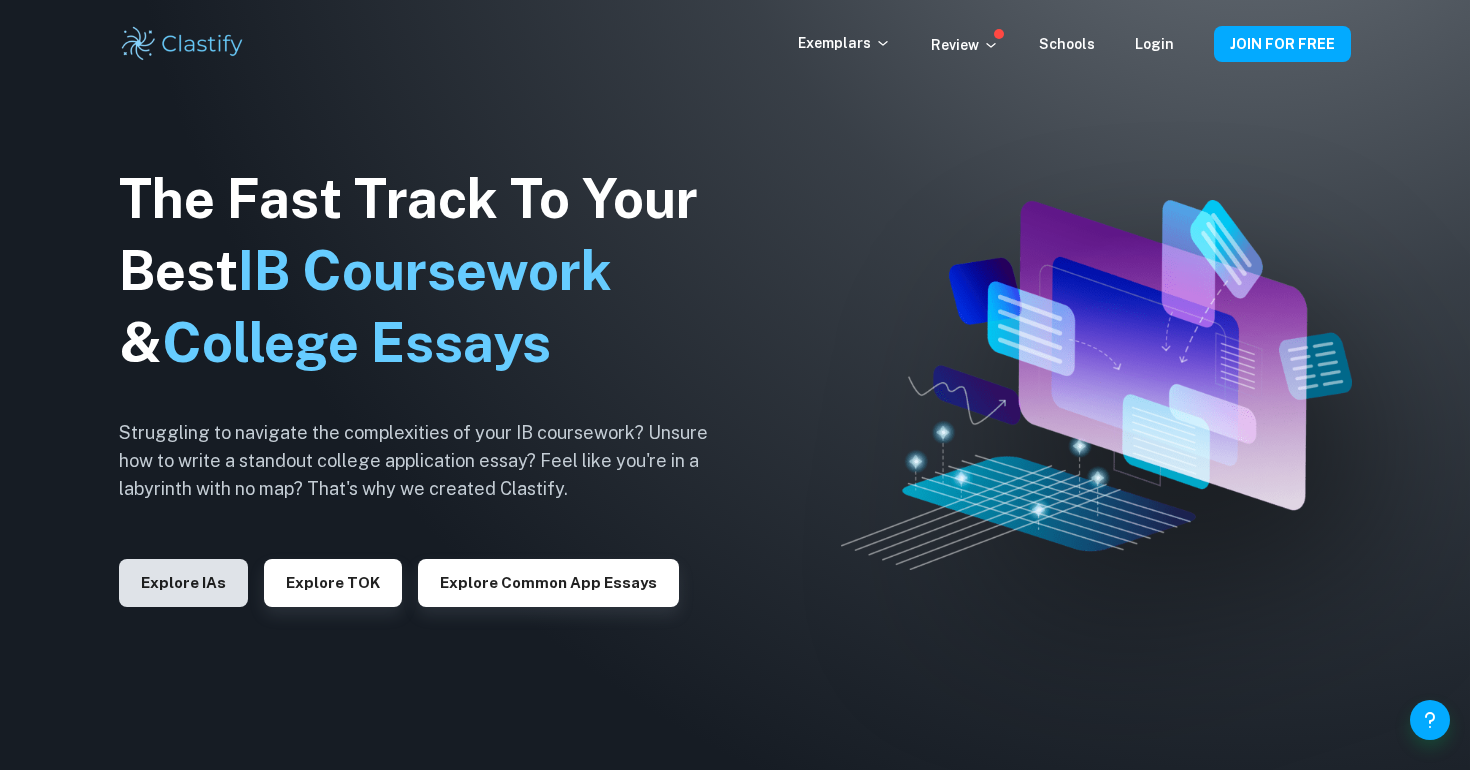 click on "Explore IAs" at bounding box center (183, 583) 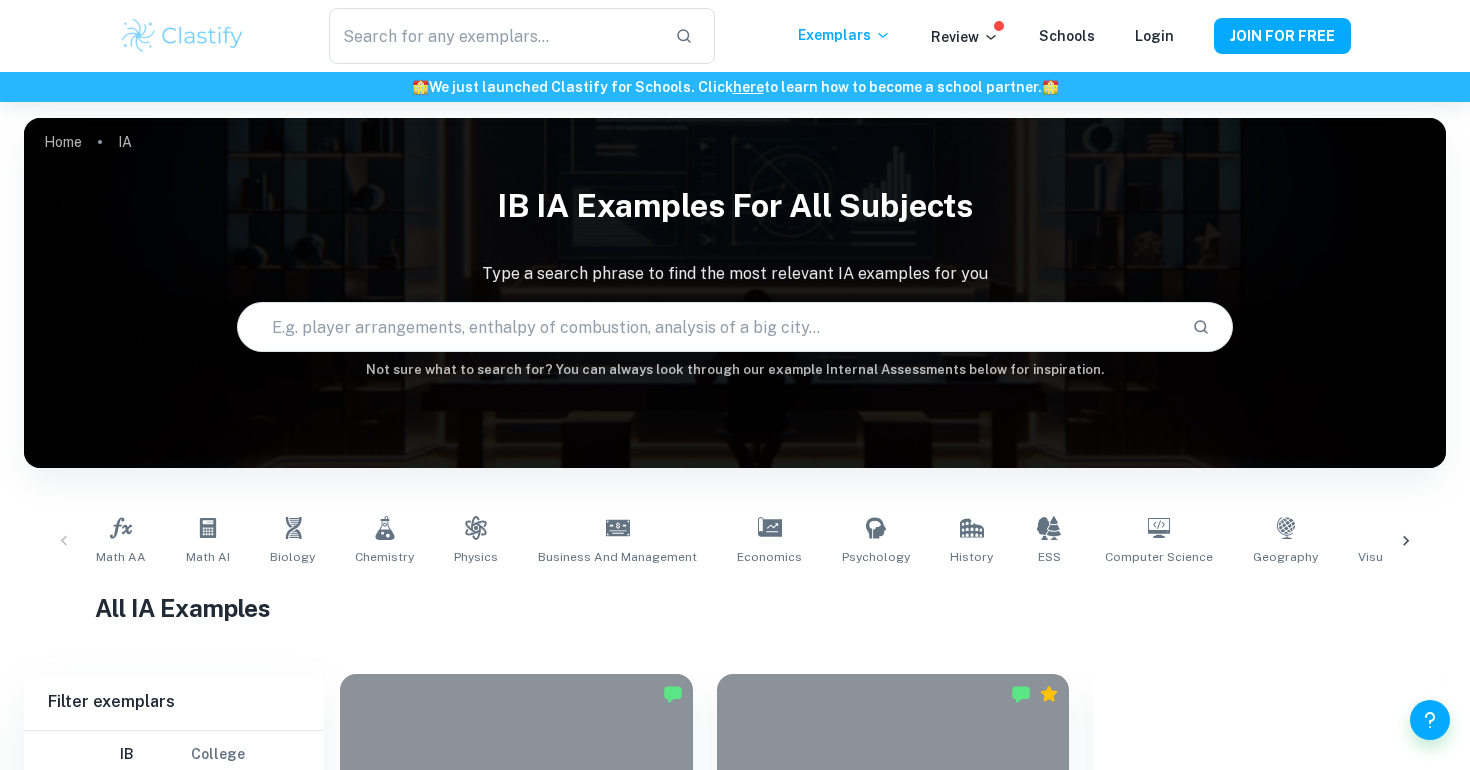click at bounding box center (706, 327) 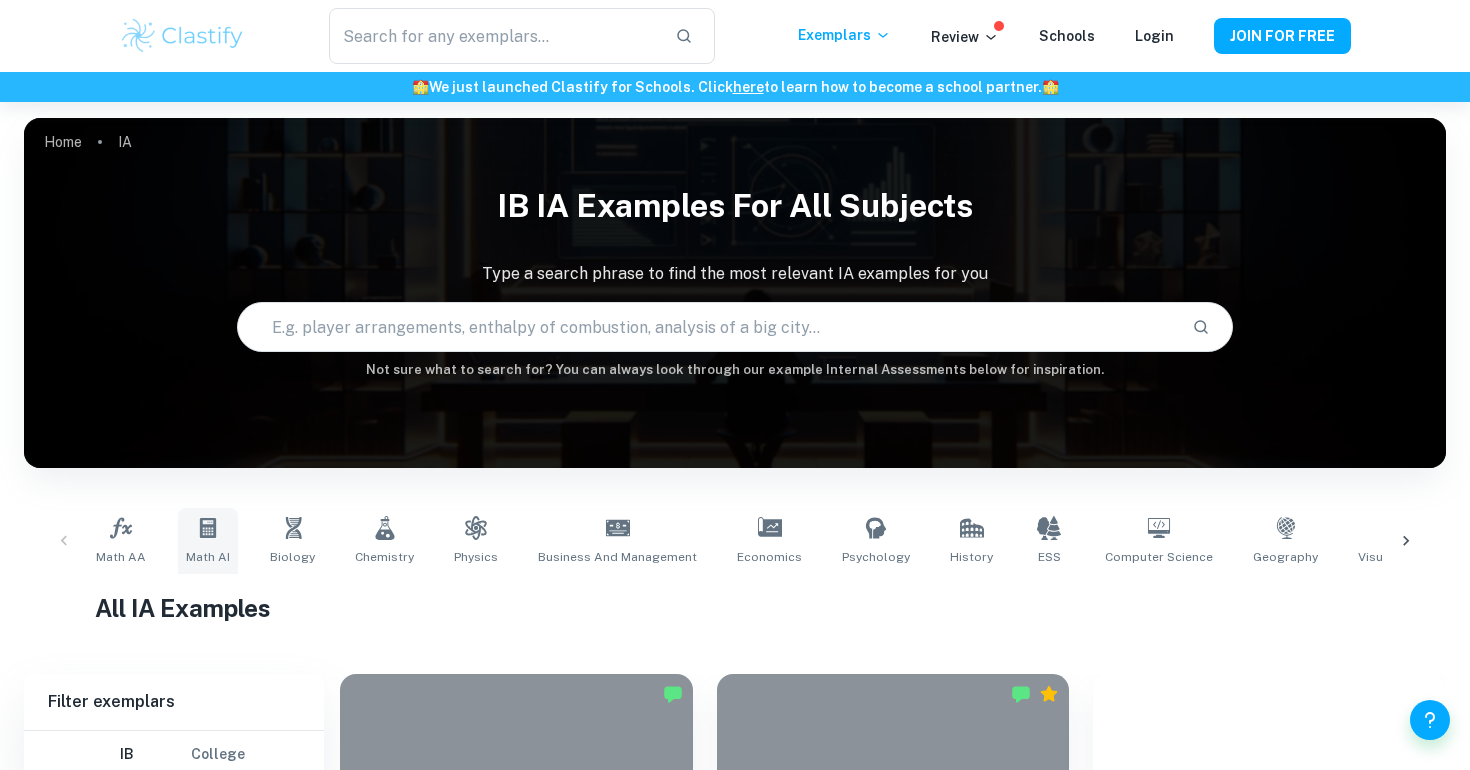 click on "Math AI" at bounding box center (208, 541) 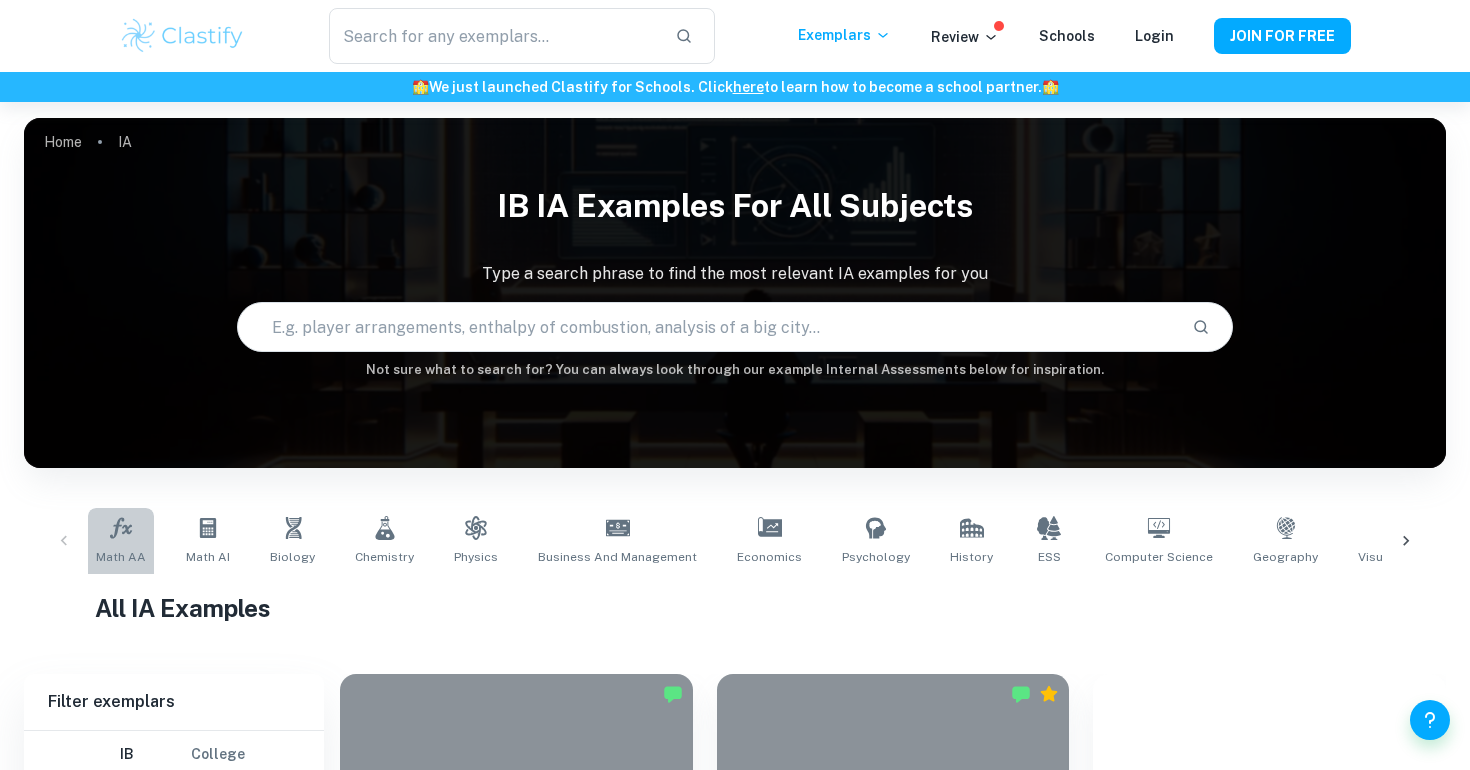 click on "Math AA" at bounding box center [121, 541] 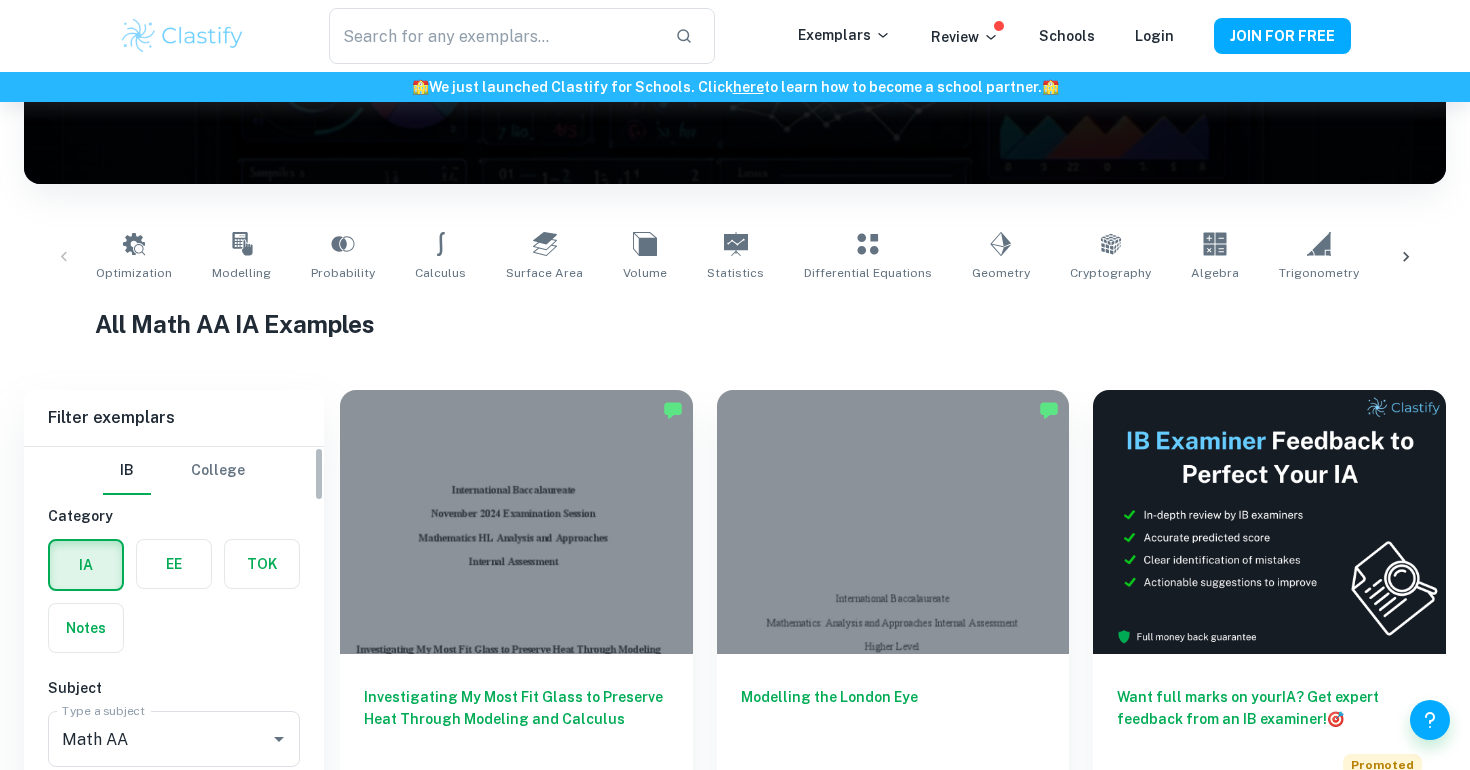 scroll, scrollTop: 451, scrollLeft: 0, axis: vertical 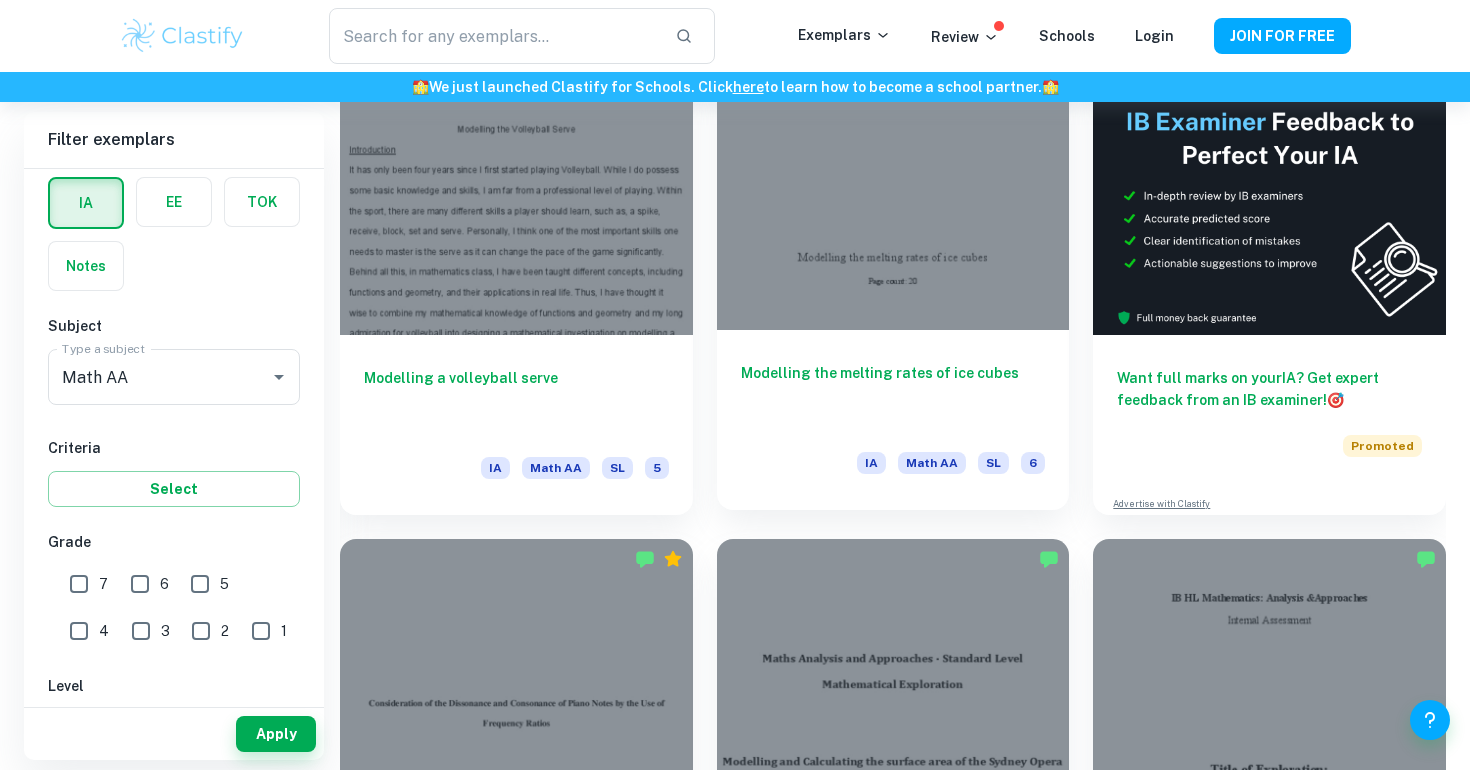 click at bounding box center [893, 198] 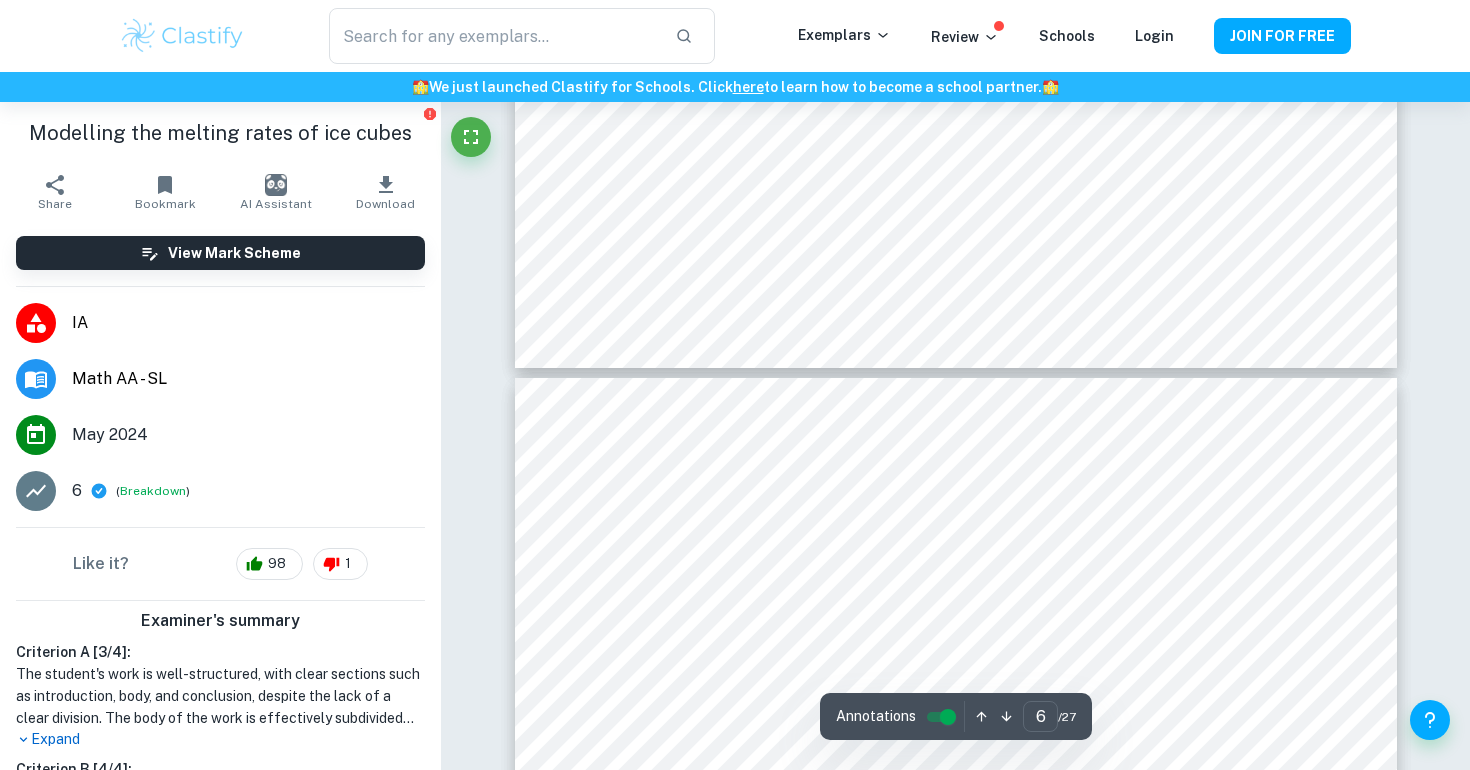 scroll, scrollTop: 6311, scrollLeft: 0, axis: vertical 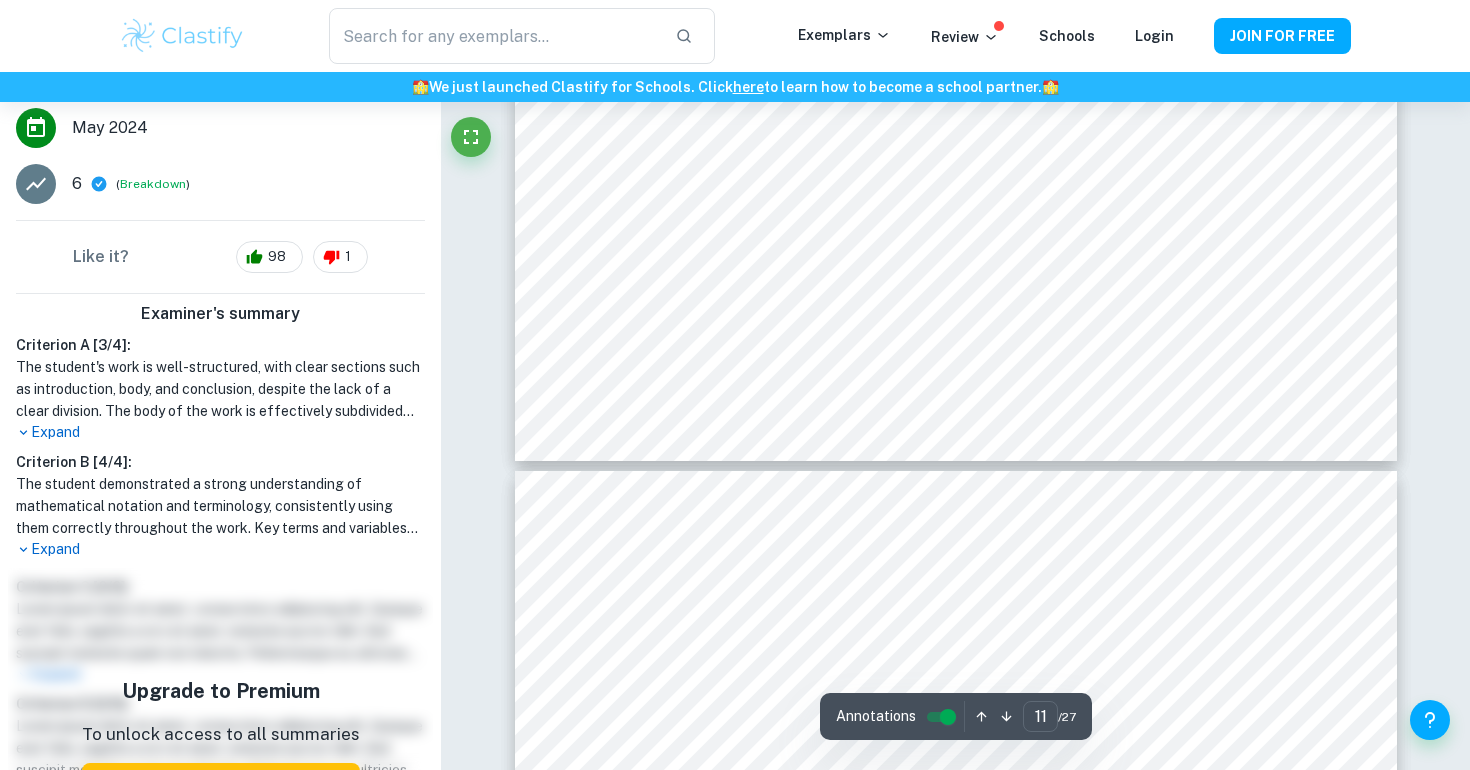 type on "12" 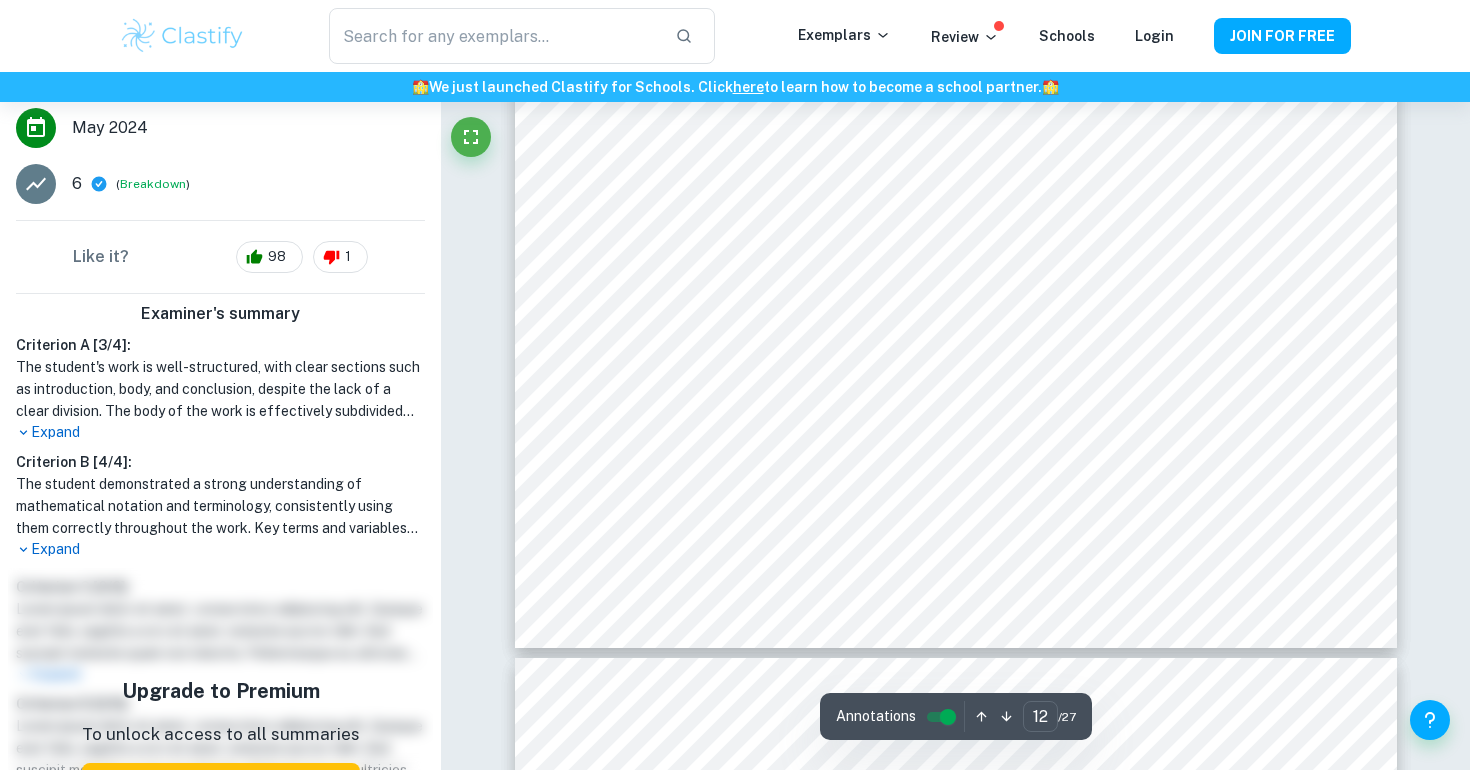 scroll, scrollTop: 15037, scrollLeft: 0, axis: vertical 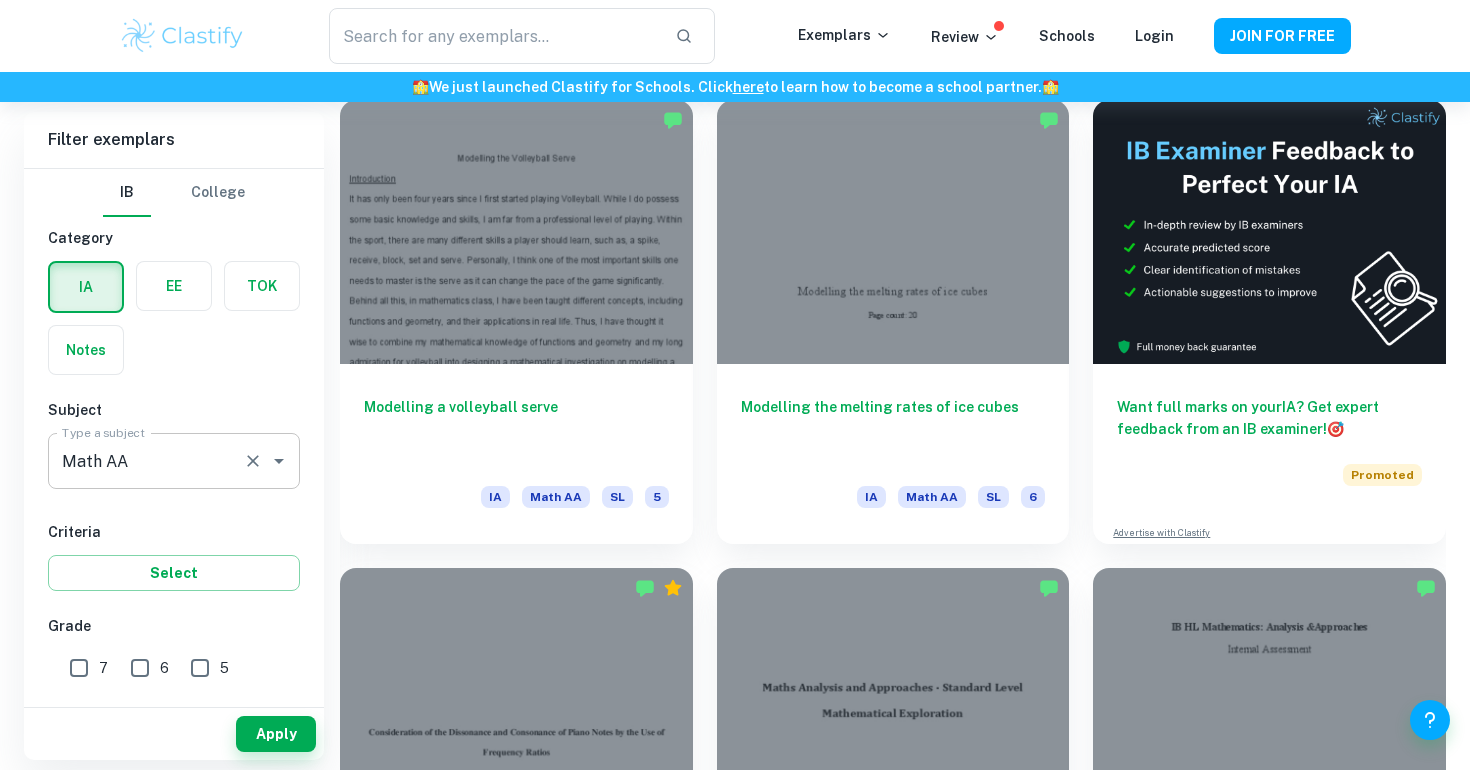 click on "Math AA" at bounding box center (146, 461) 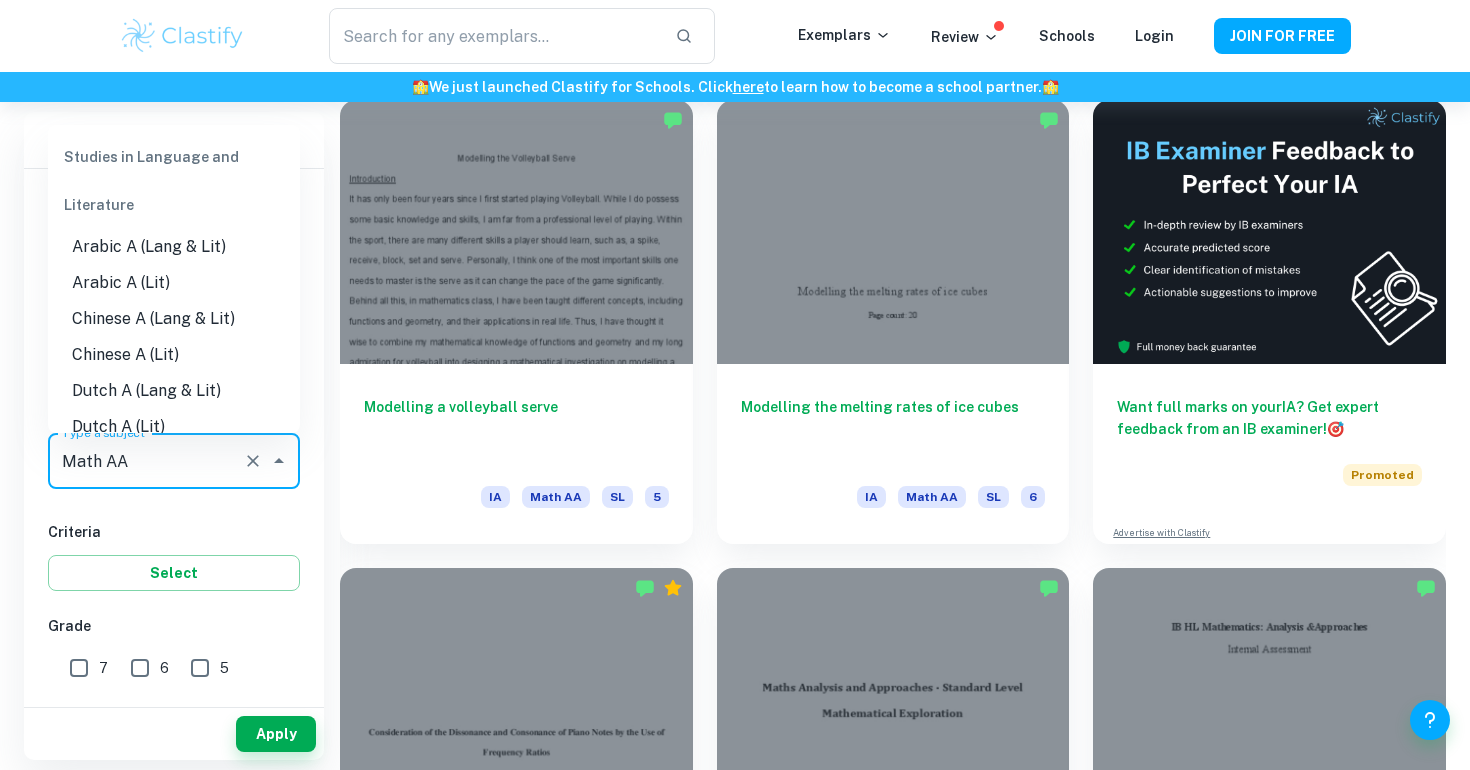 scroll, scrollTop: 2508, scrollLeft: 0, axis: vertical 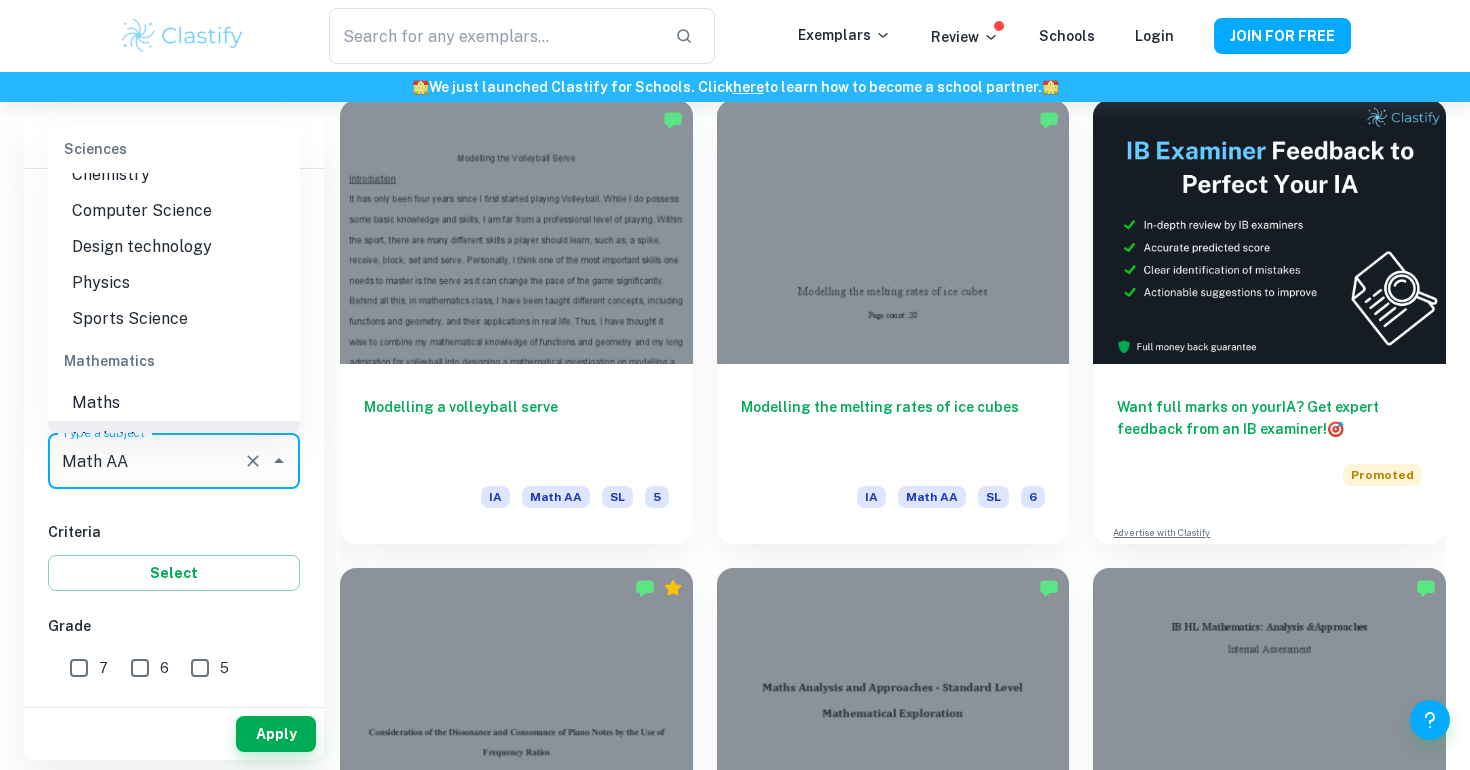click on "IB College Category IA EE TOK Notes Subject Type a subject Math AA Type a subject Criteria Select Grade 7 6 5 4 3 2 1 Level HL SL Session May 2026 May 2025 November 2024 May 2024 November 2023 May 2023 November 2022 May 2022 November 2021 May 2021 Other" at bounding box center (174, 747) 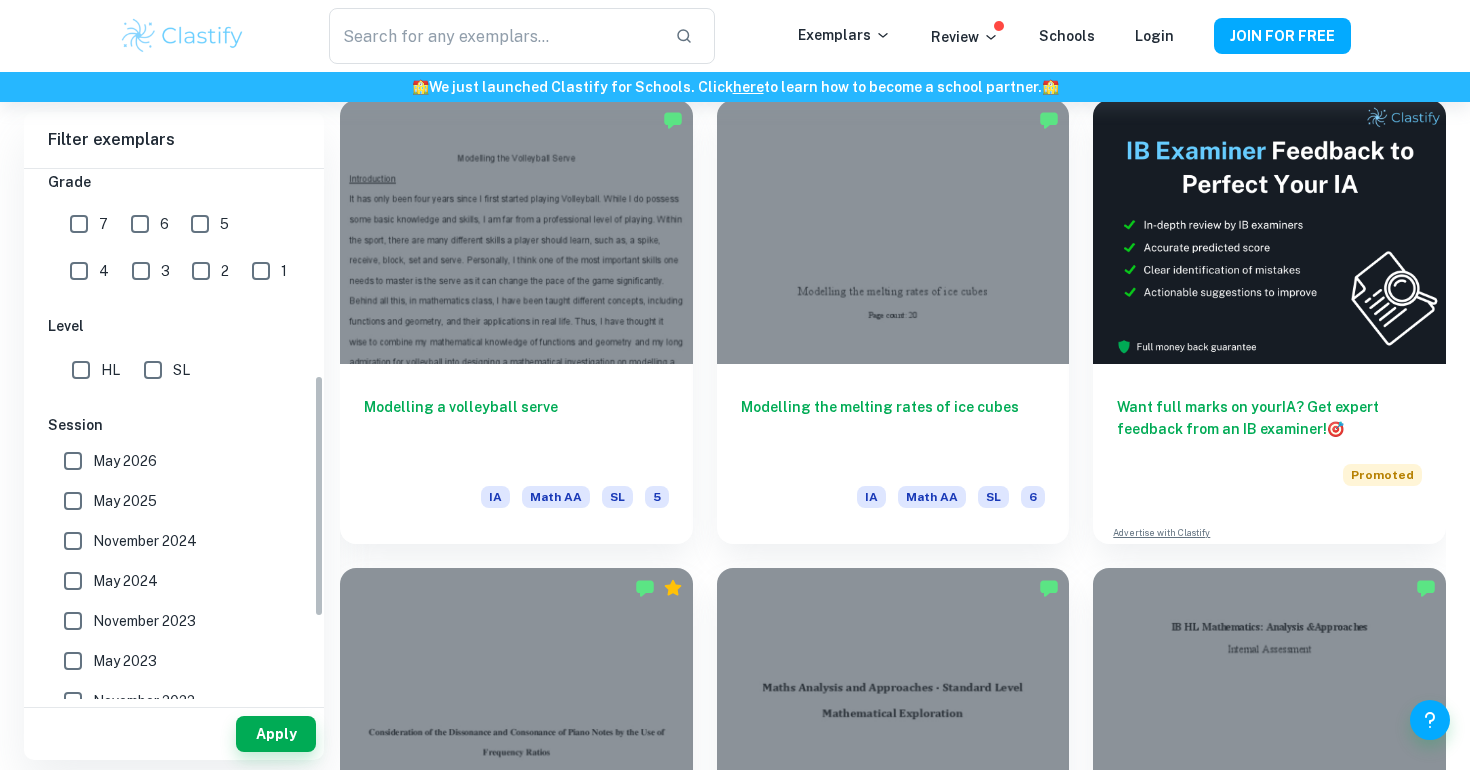 scroll, scrollTop: 450, scrollLeft: 0, axis: vertical 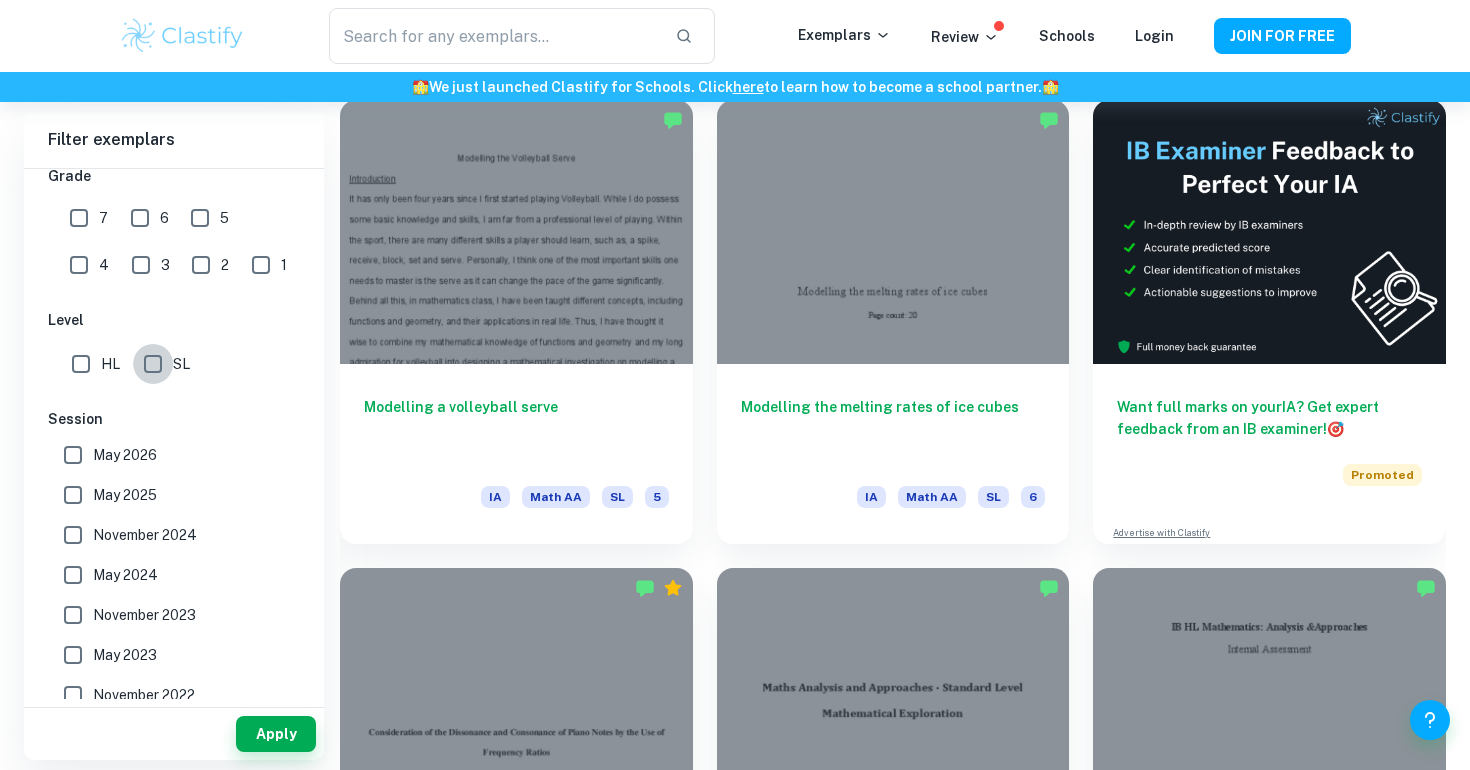 click on "SL" at bounding box center [153, 364] 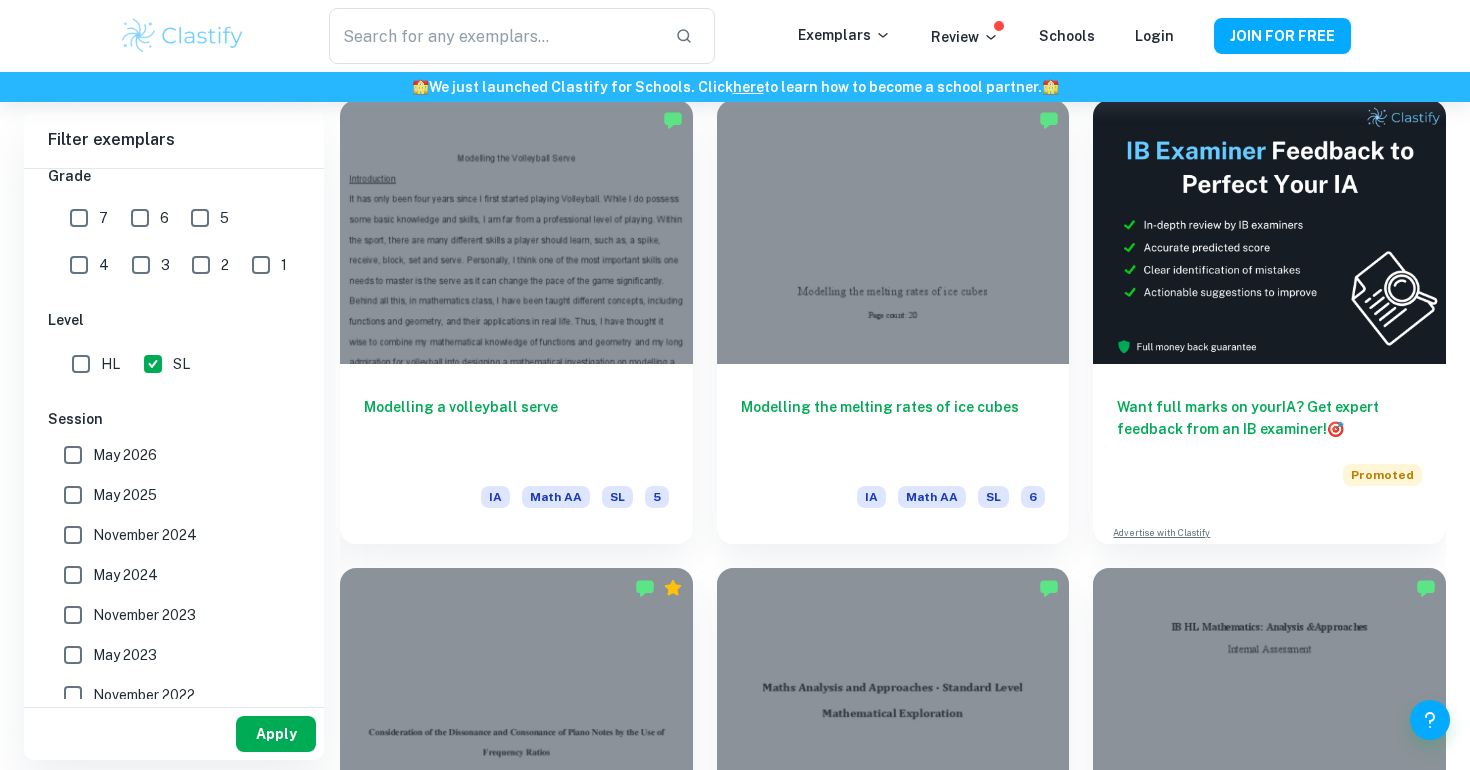 click on "Apply" at bounding box center [276, 734] 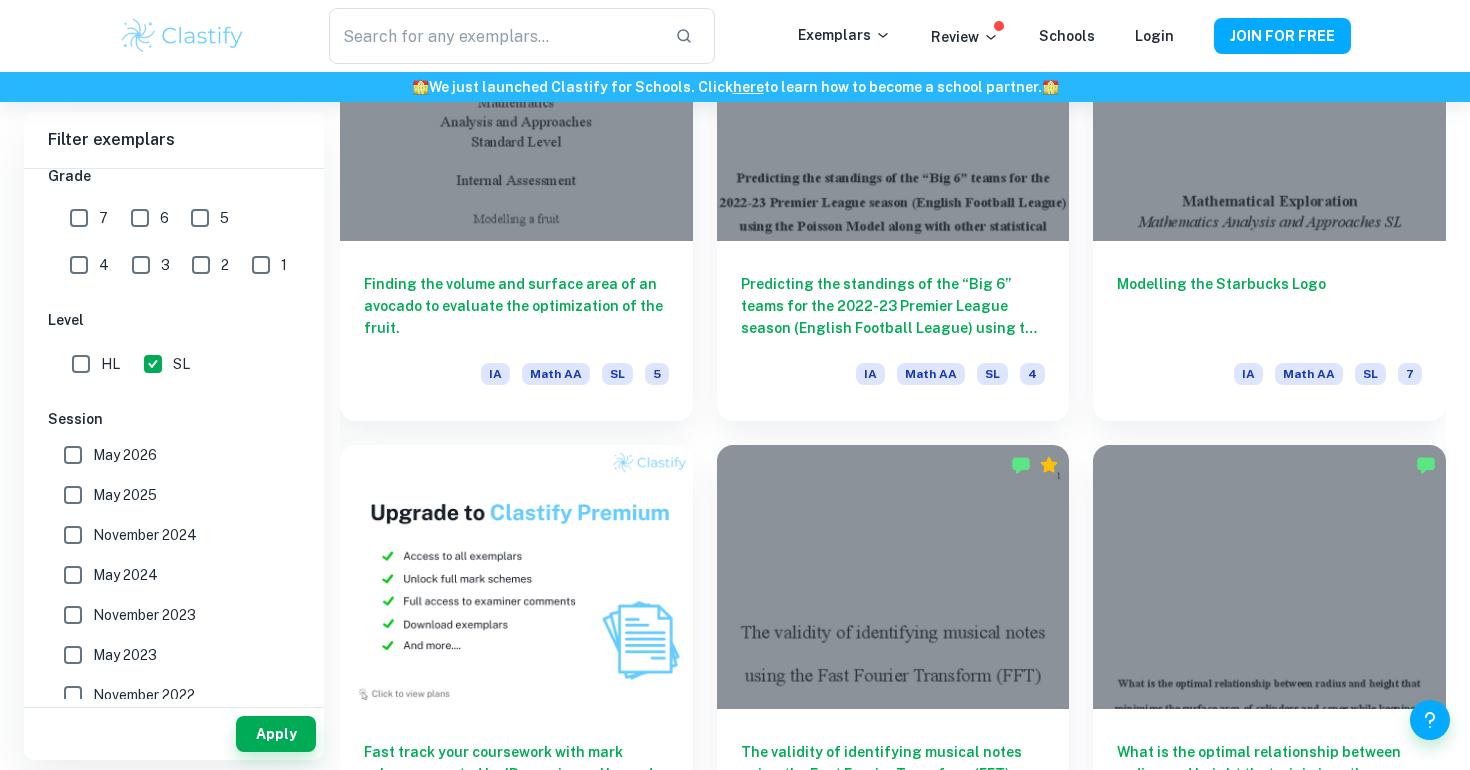 scroll, scrollTop: 8660, scrollLeft: 0, axis: vertical 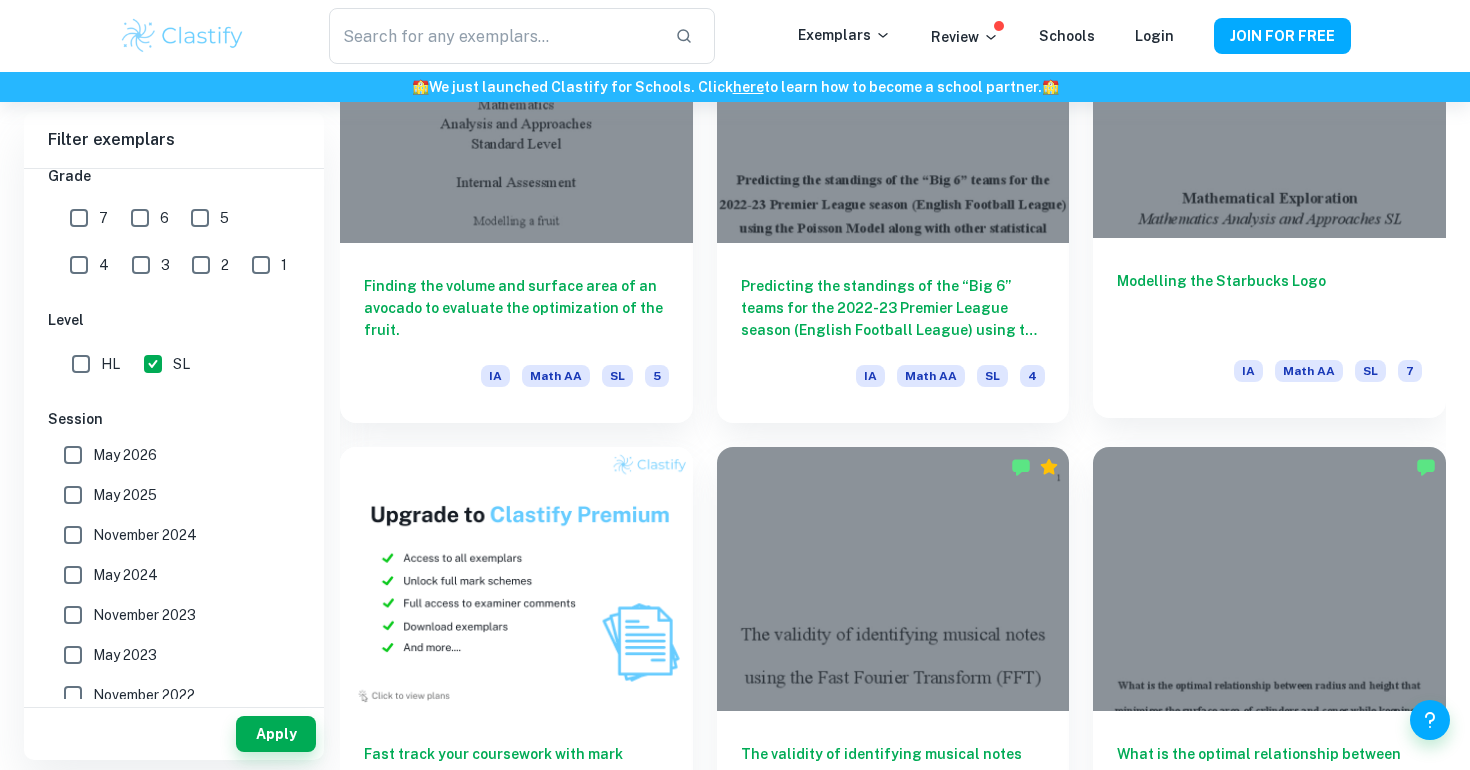 click at bounding box center [1269, 105] 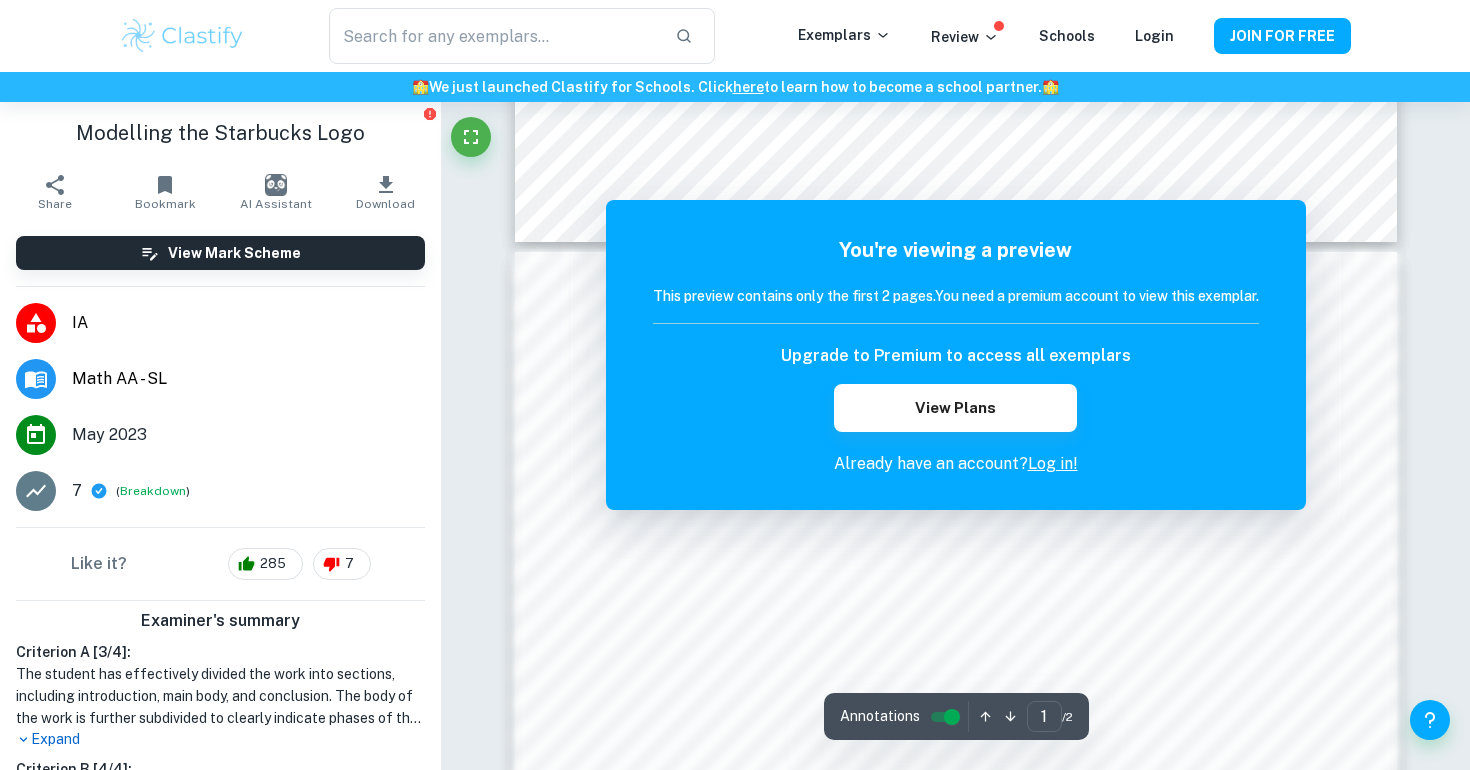 scroll, scrollTop: 1145, scrollLeft: 0, axis: vertical 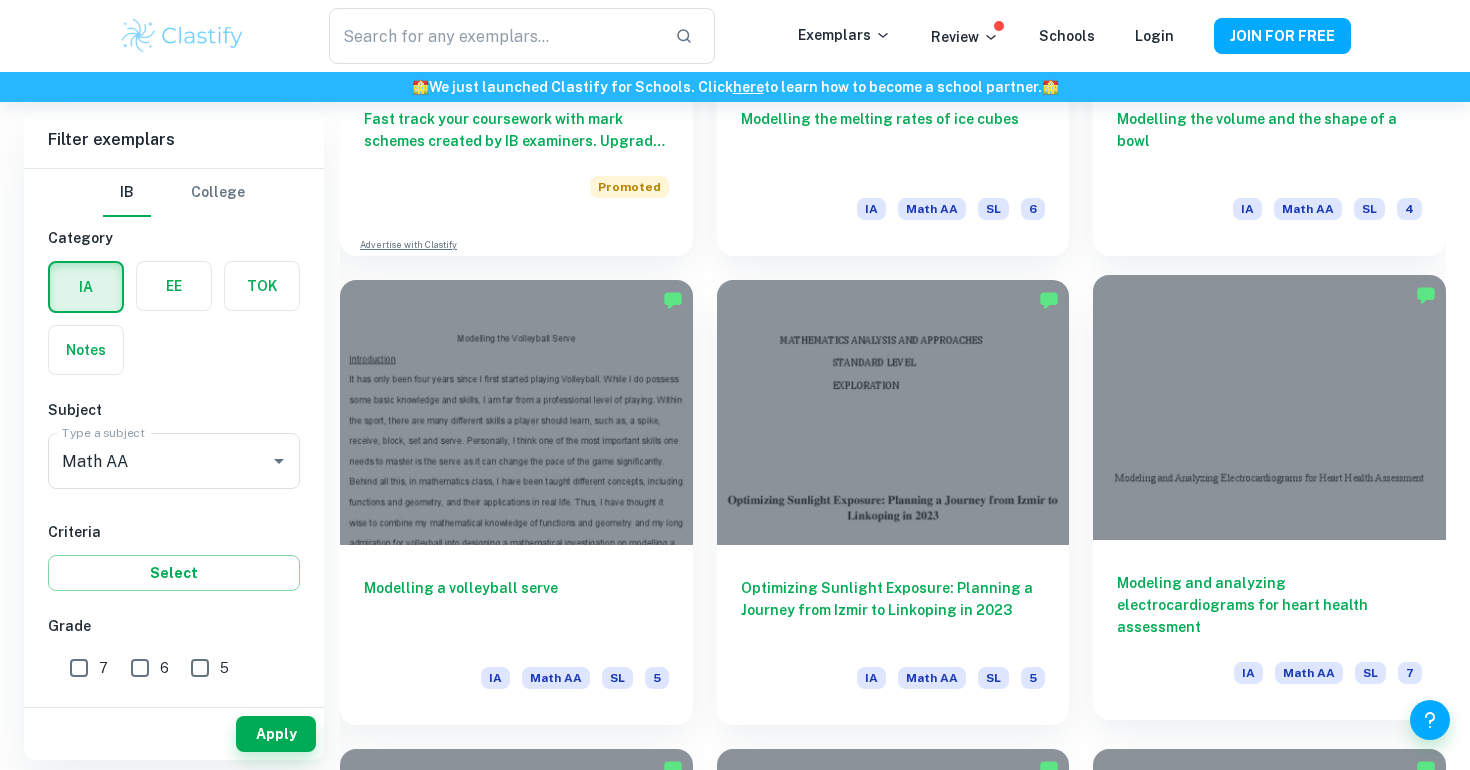 click at bounding box center [1269, 407] 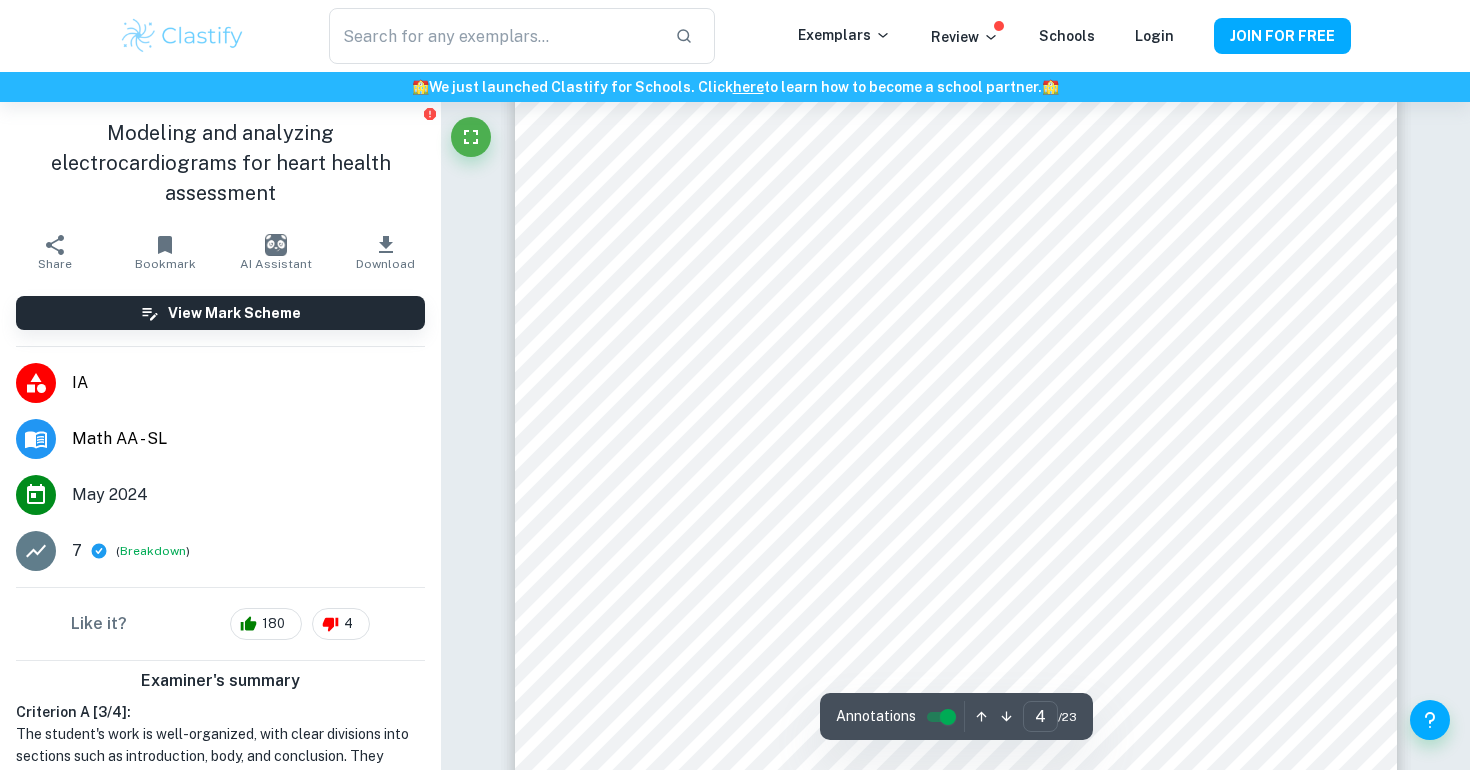 scroll, scrollTop: 4368, scrollLeft: 0, axis: vertical 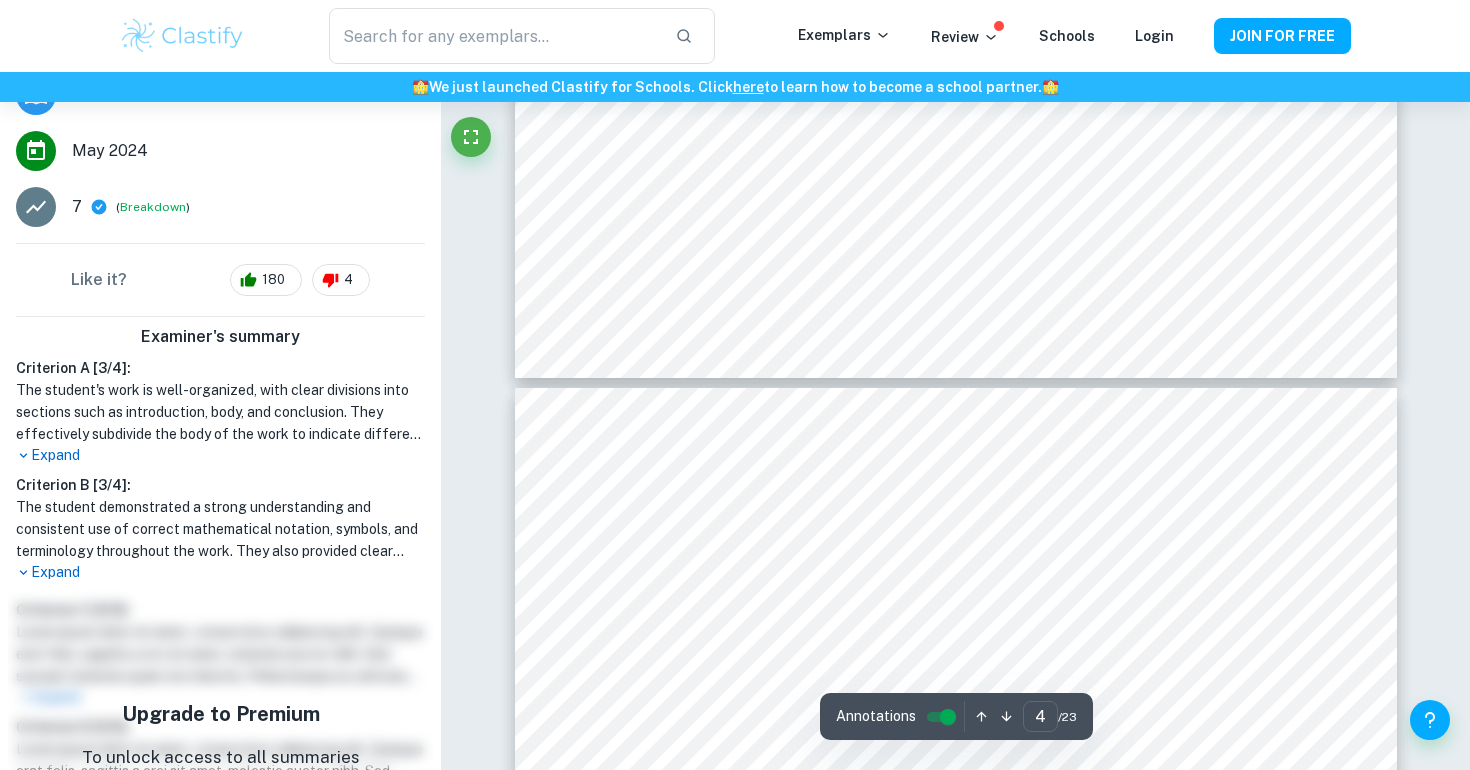 type on "5" 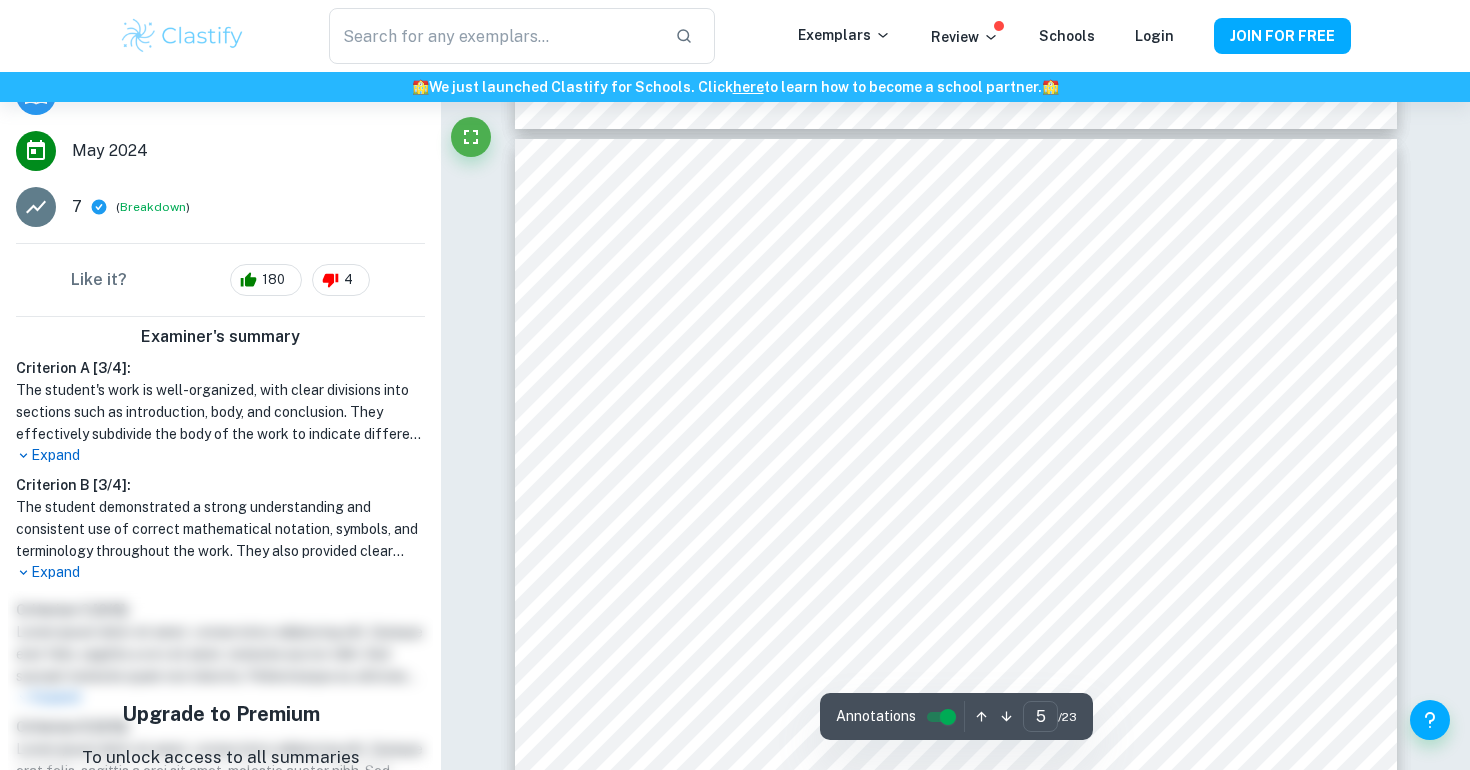 scroll, scrollTop: 5358, scrollLeft: 0, axis: vertical 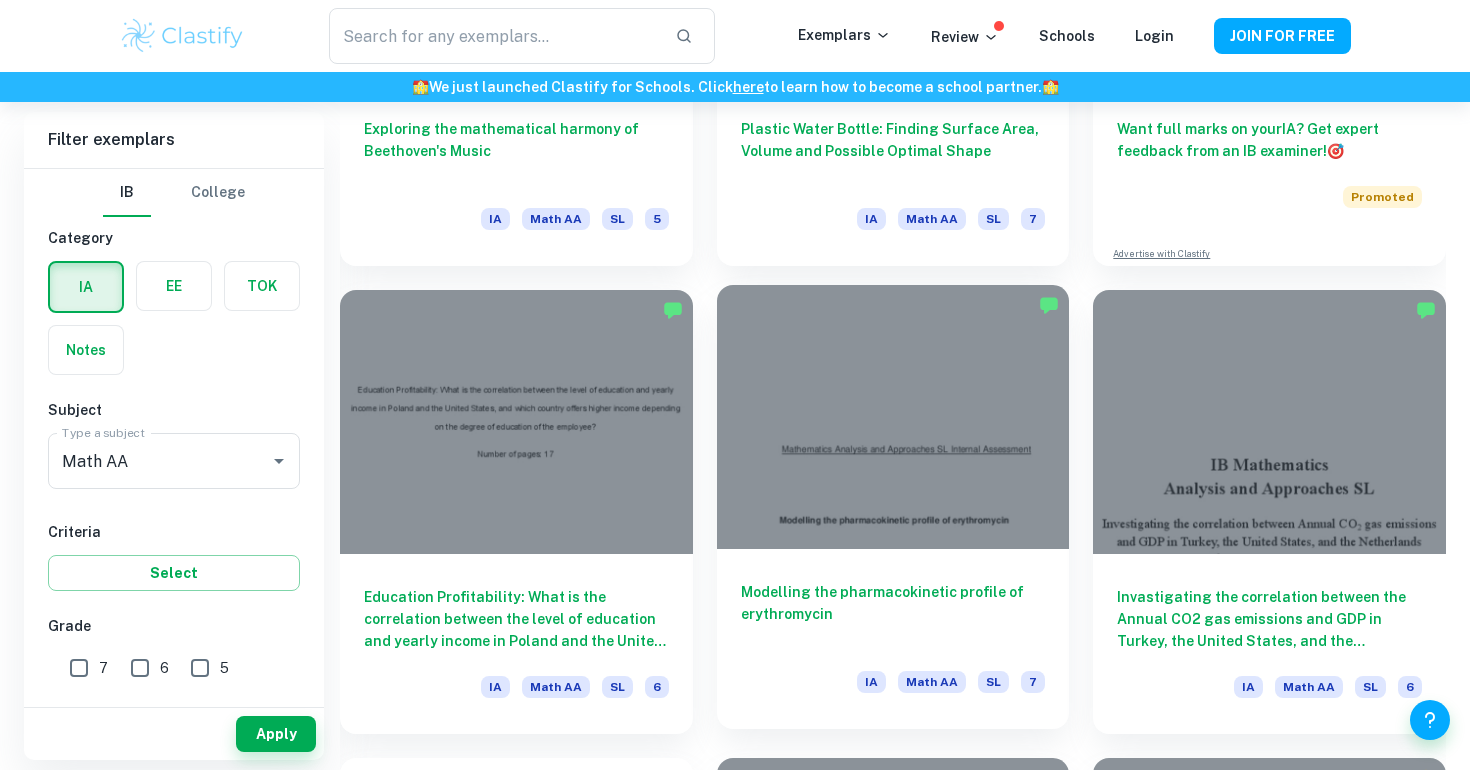 click at bounding box center [893, 417] 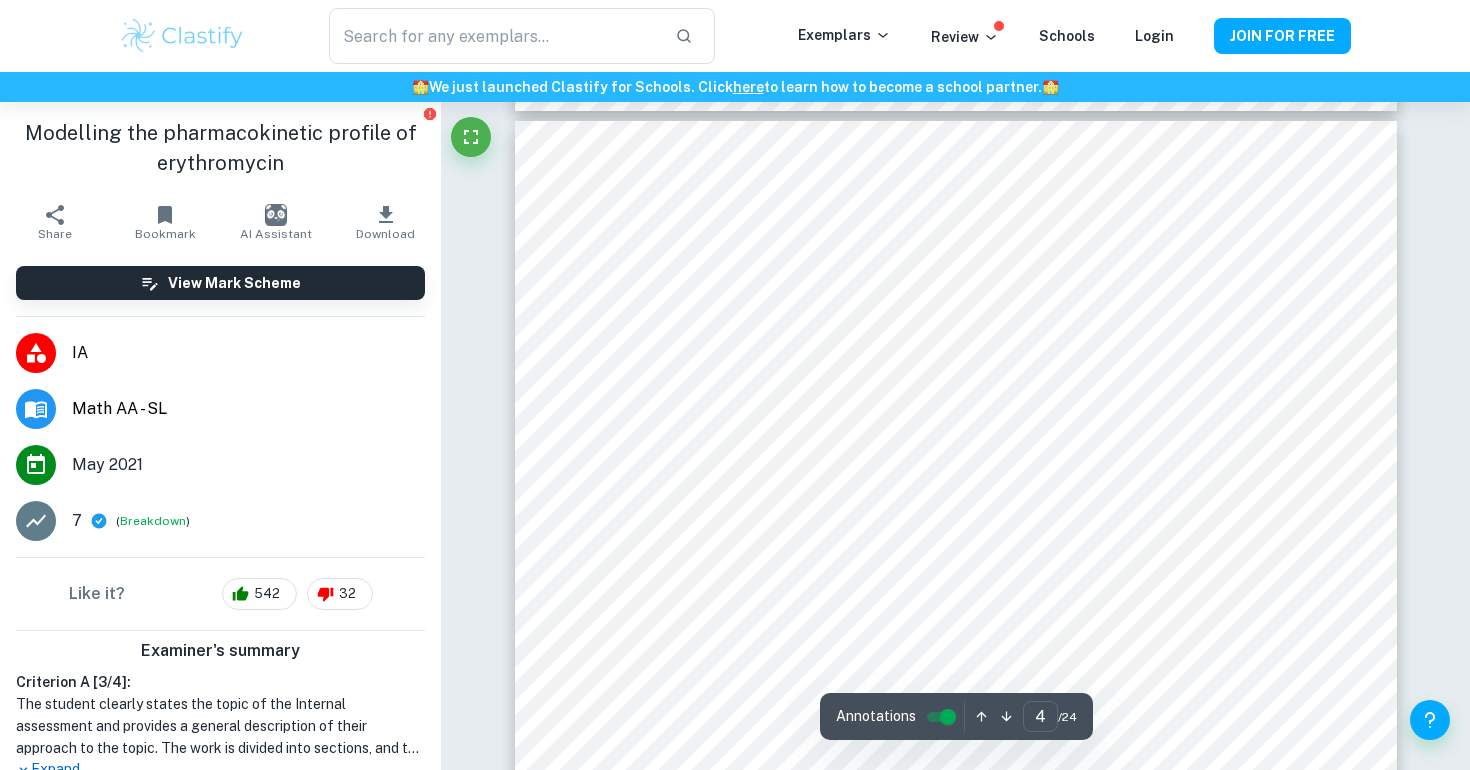 scroll, scrollTop: 4008, scrollLeft: 0, axis: vertical 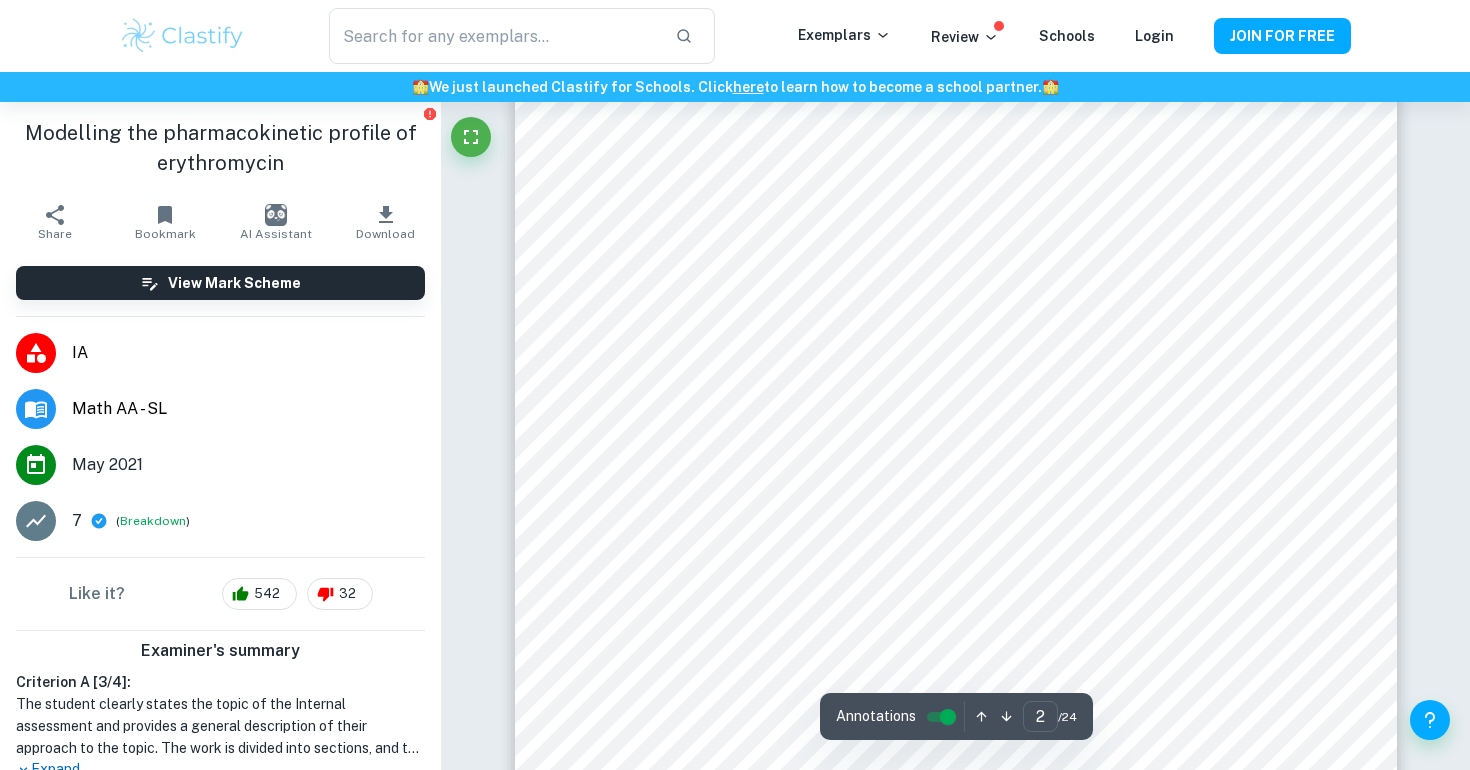 type on "1" 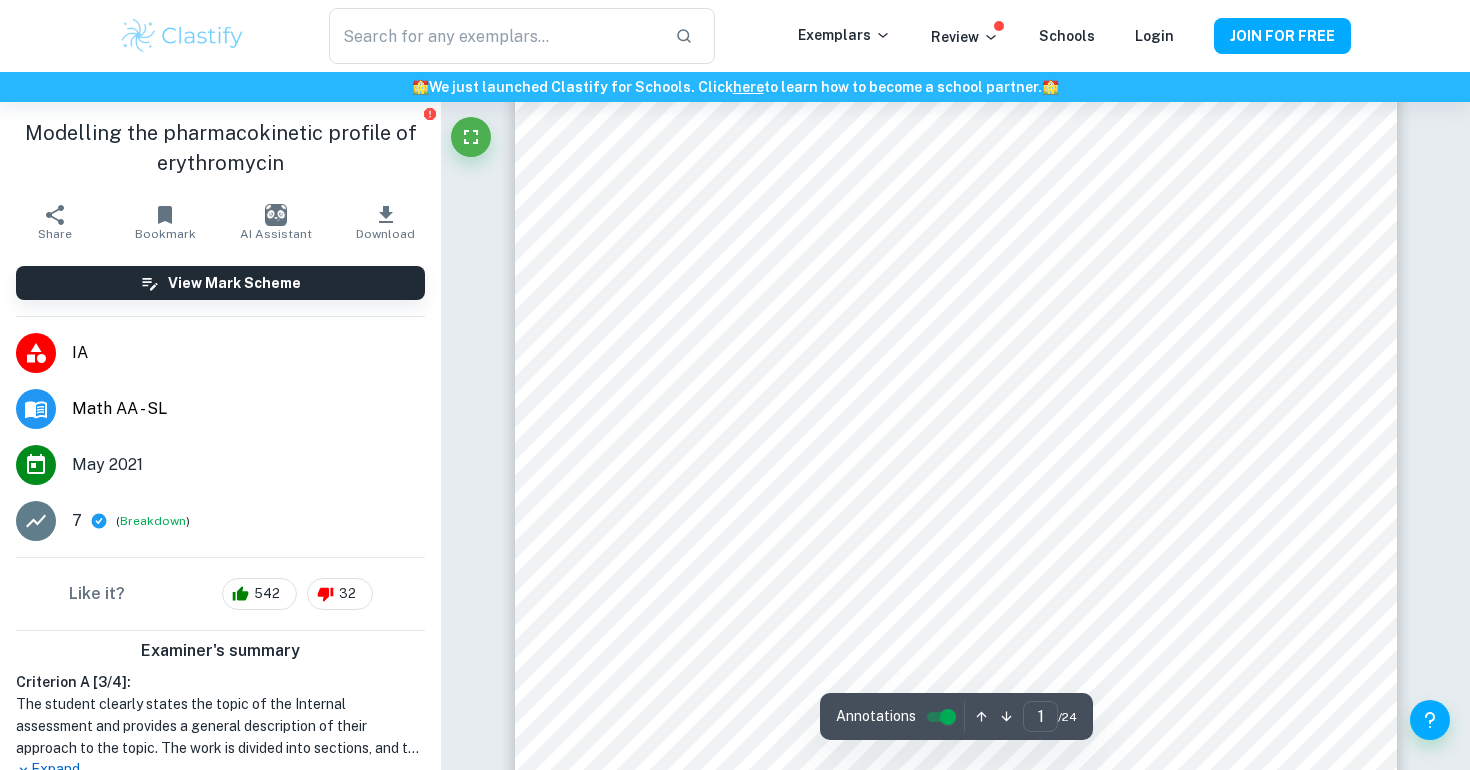 scroll, scrollTop: 114, scrollLeft: 0, axis: vertical 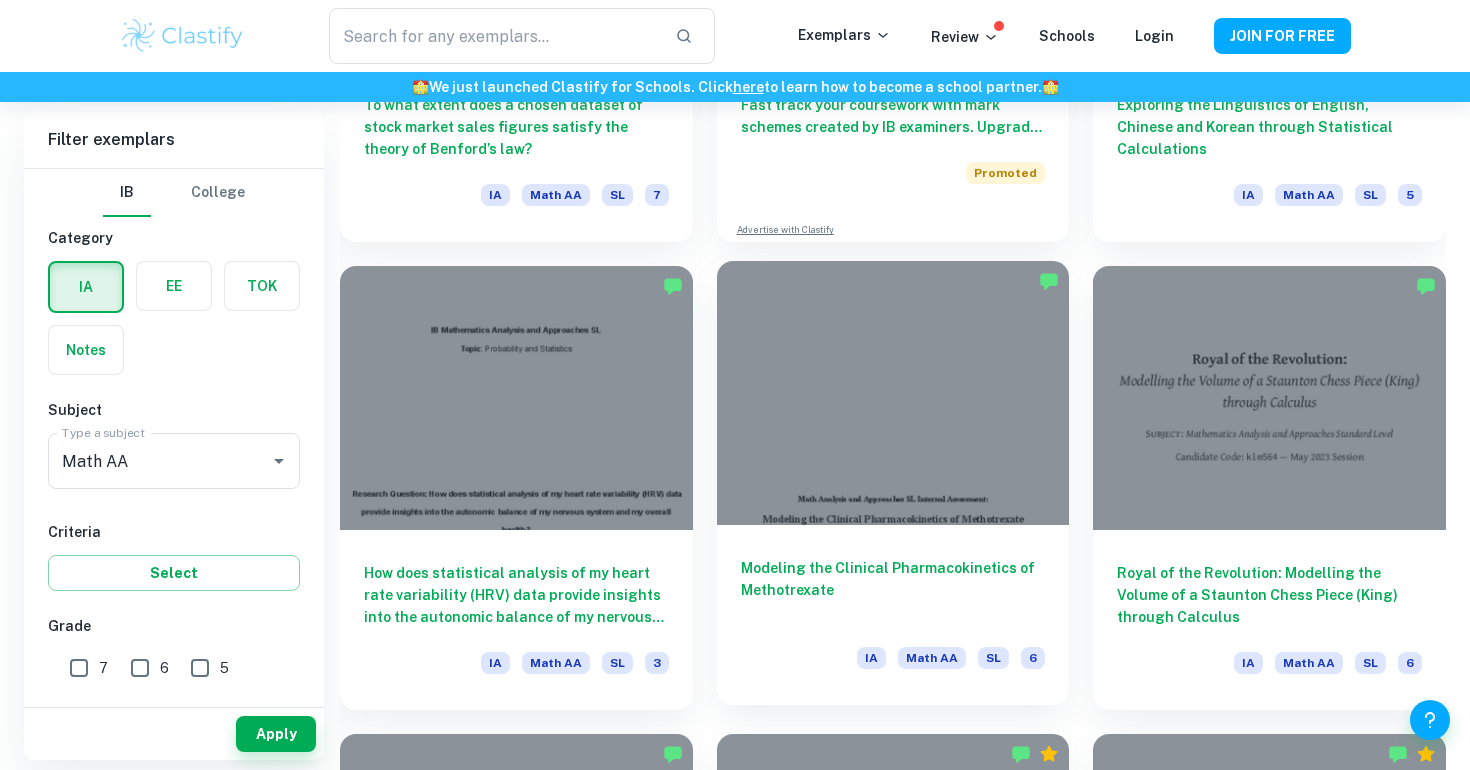 click at bounding box center (893, 393) 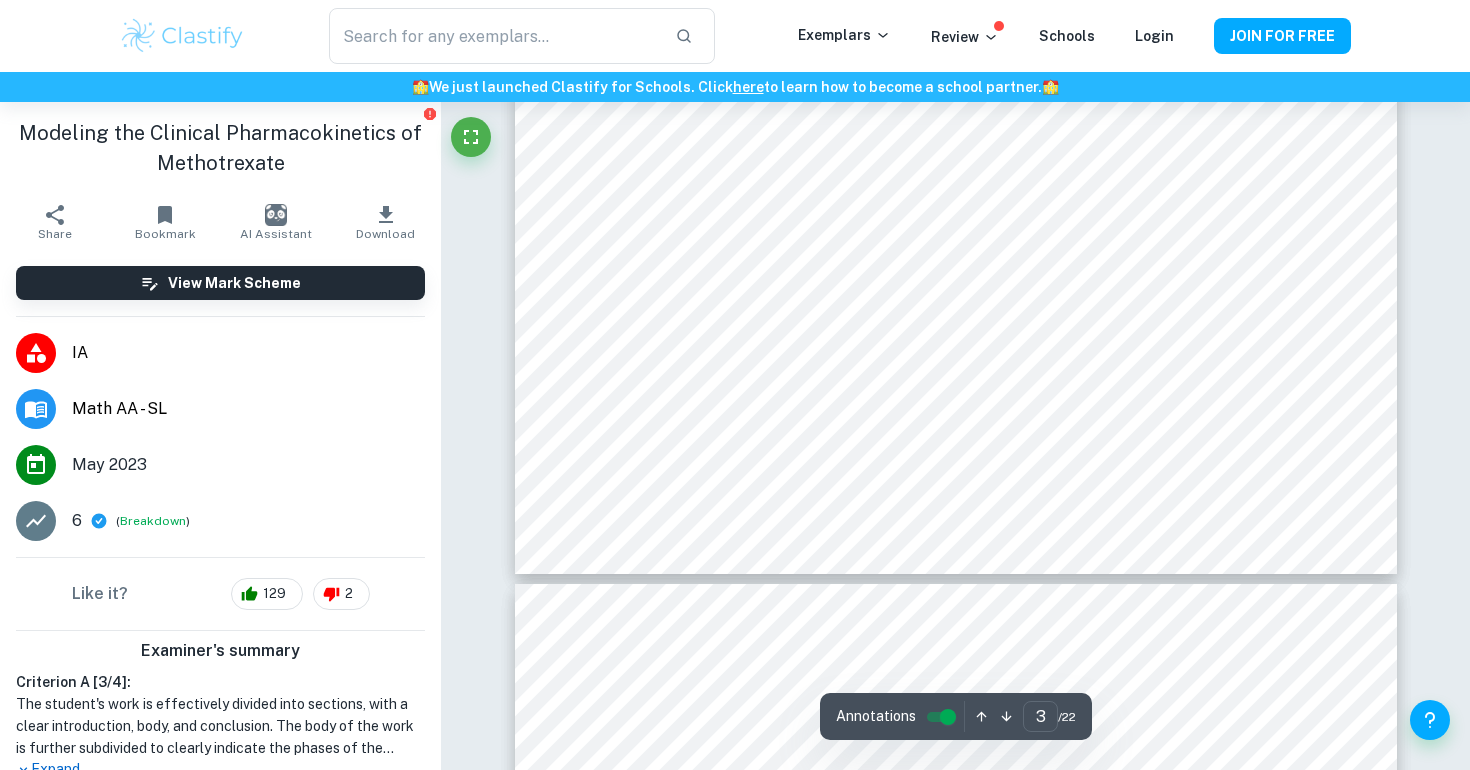 scroll, scrollTop: 3306, scrollLeft: 0, axis: vertical 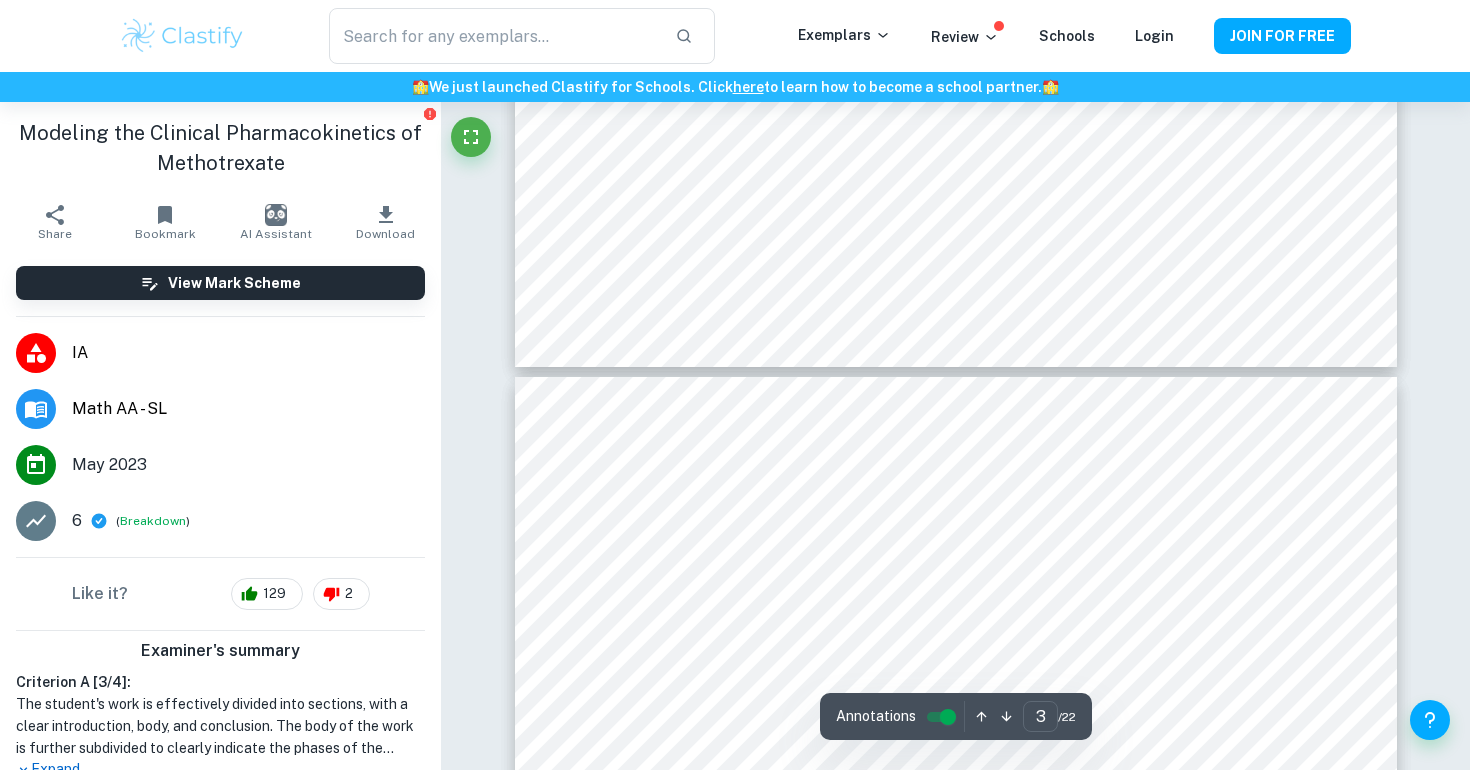type on "4" 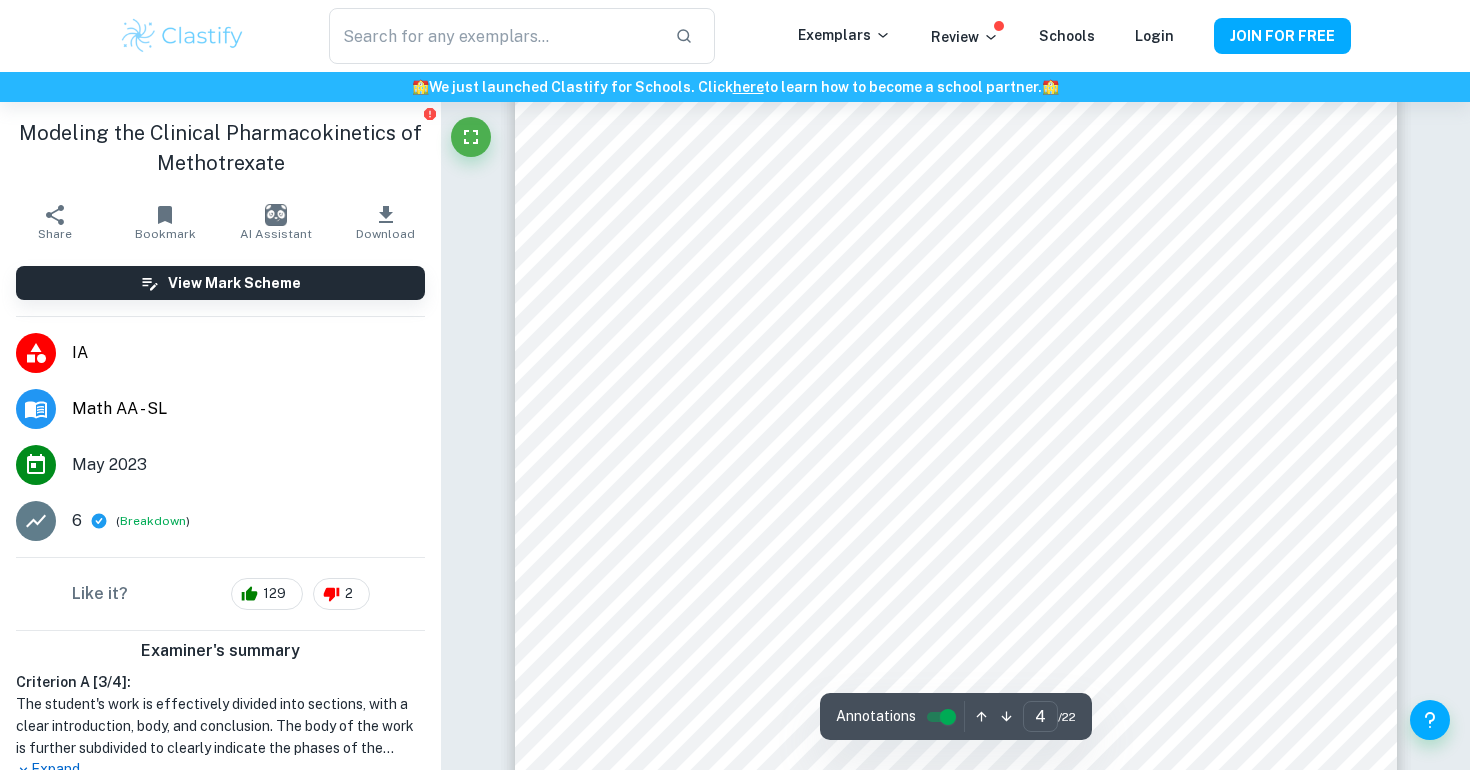 scroll, scrollTop: 3976, scrollLeft: 0, axis: vertical 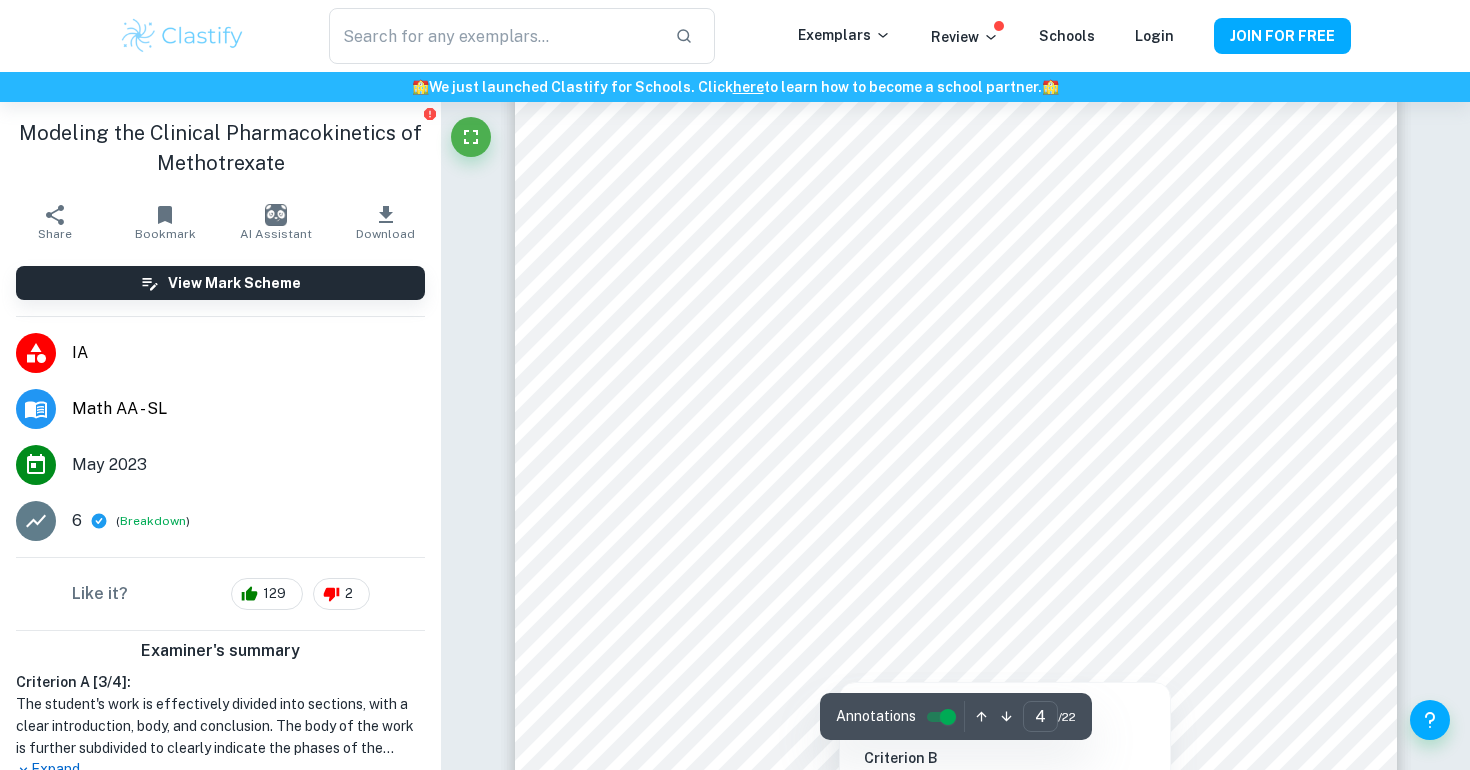 click at bounding box center [981, 519] 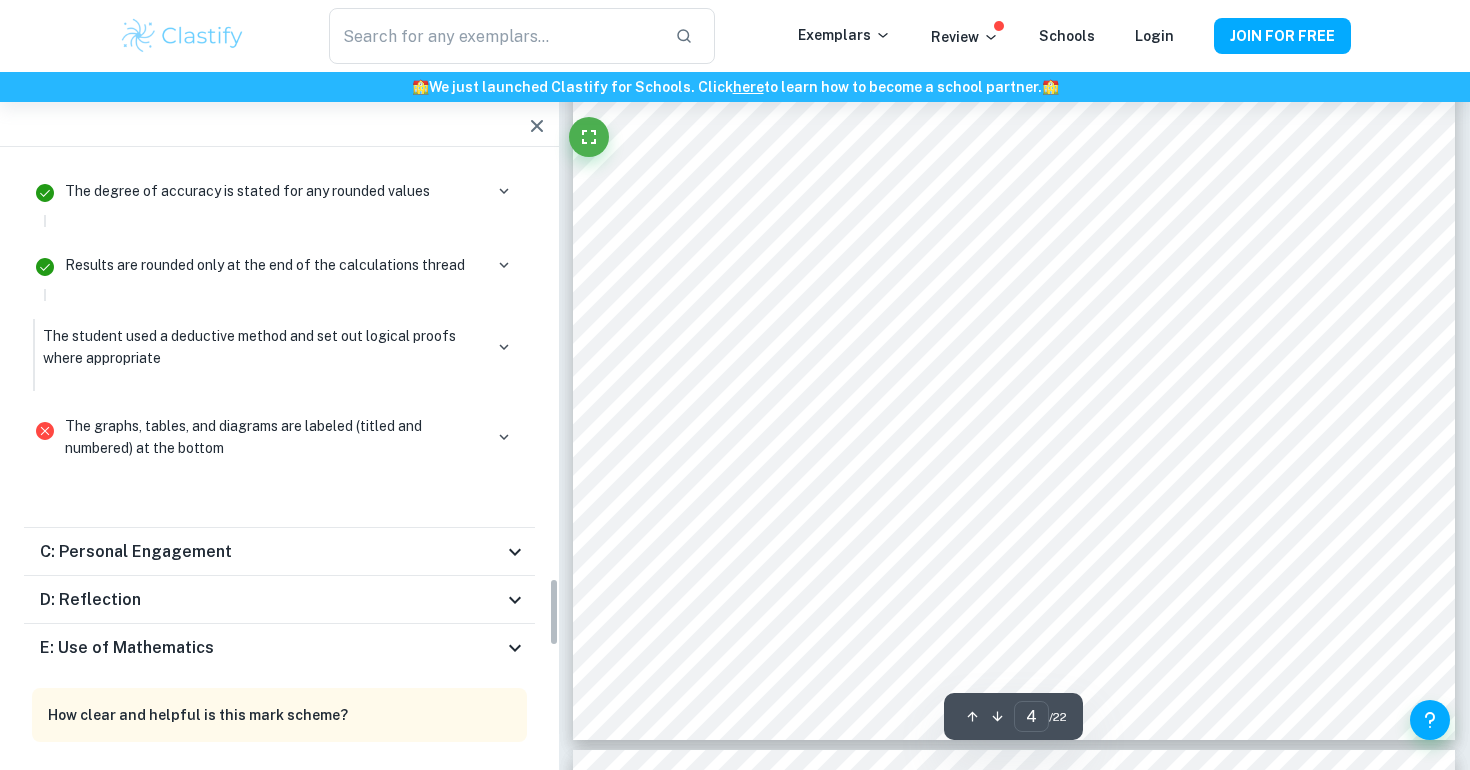 scroll, scrollTop: 3659, scrollLeft: 0, axis: vertical 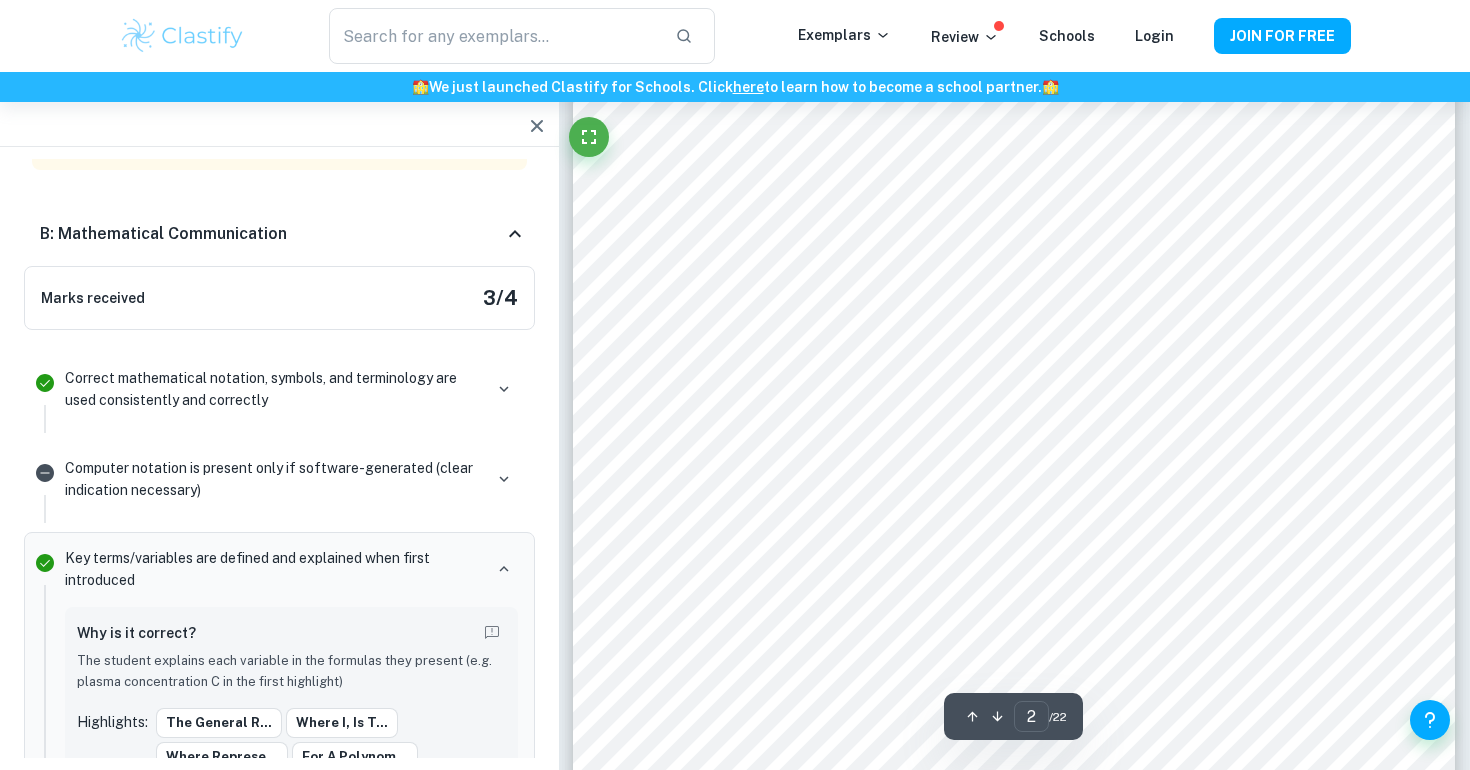 type on "1" 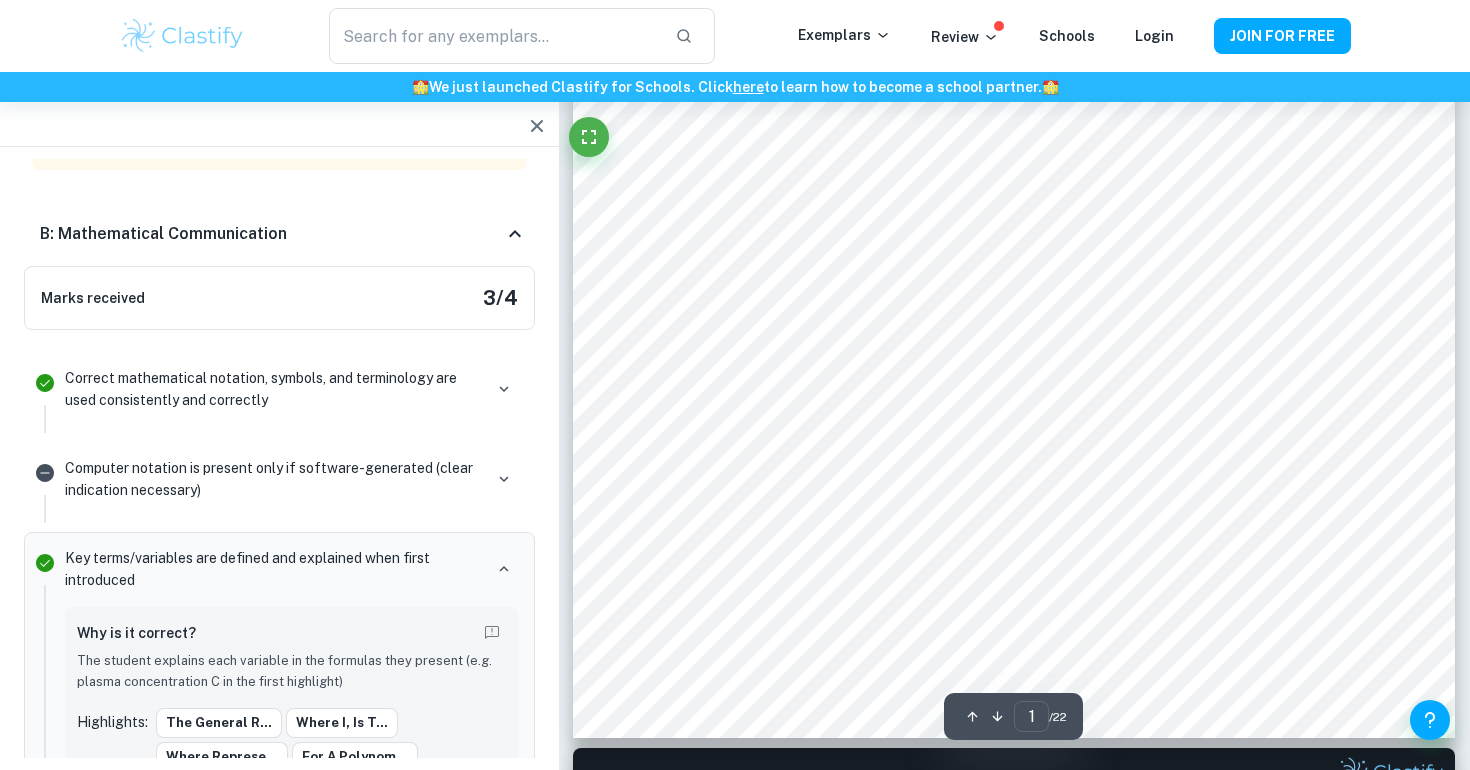 scroll, scrollTop: 0, scrollLeft: 0, axis: both 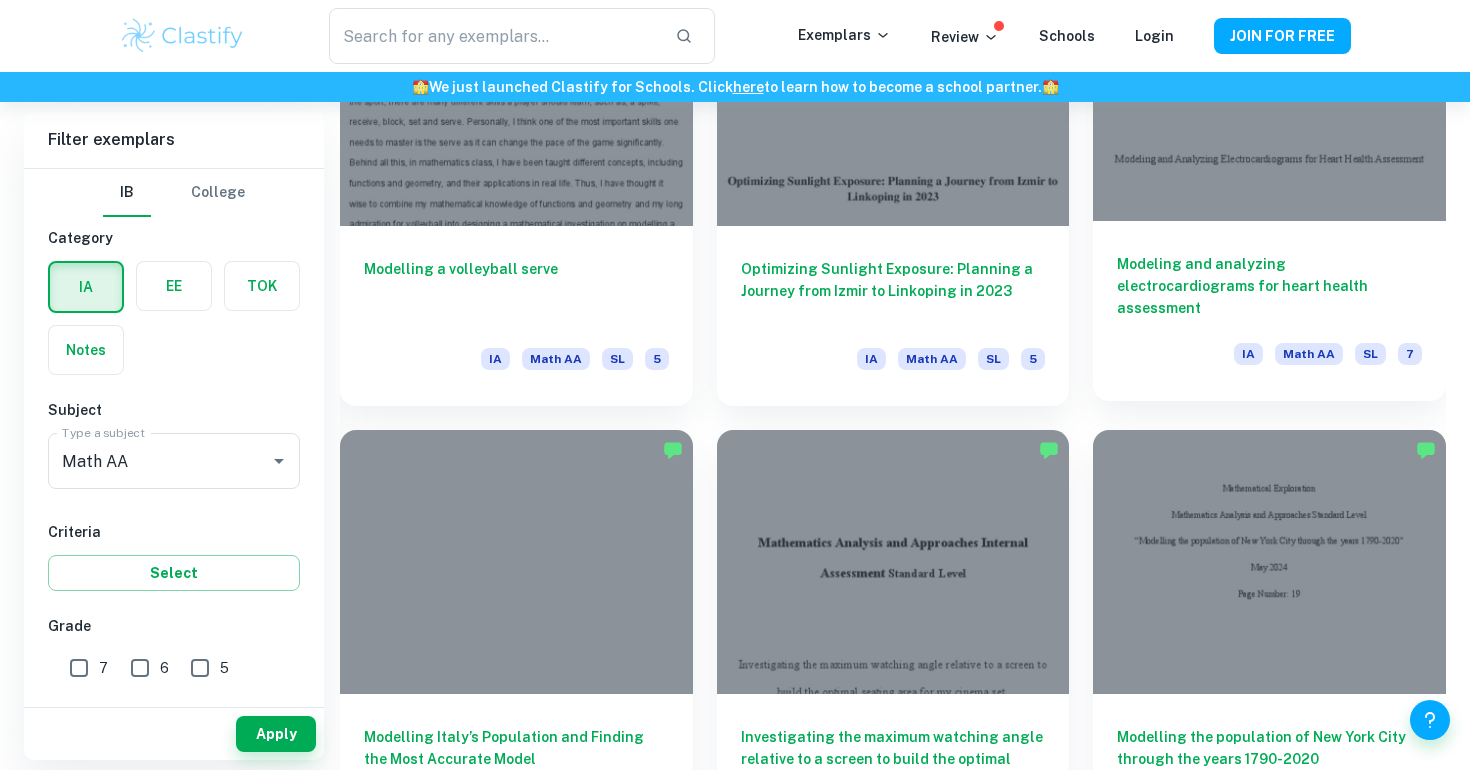 click on "Modeling and analyzing electrocardiograms for heart health assessment" at bounding box center (1269, 286) 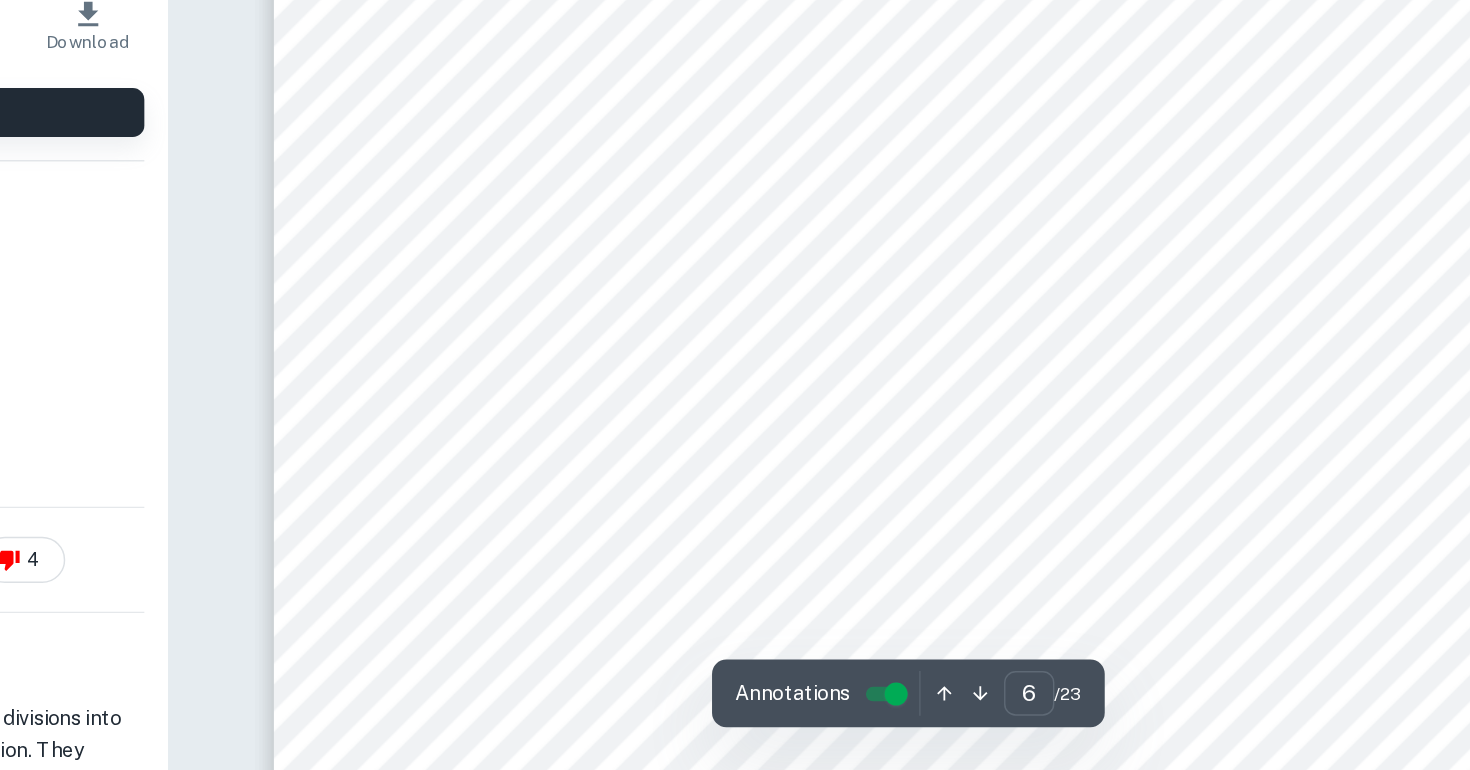 scroll, scrollTop: 6718, scrollLeft: 0, axis: vertical 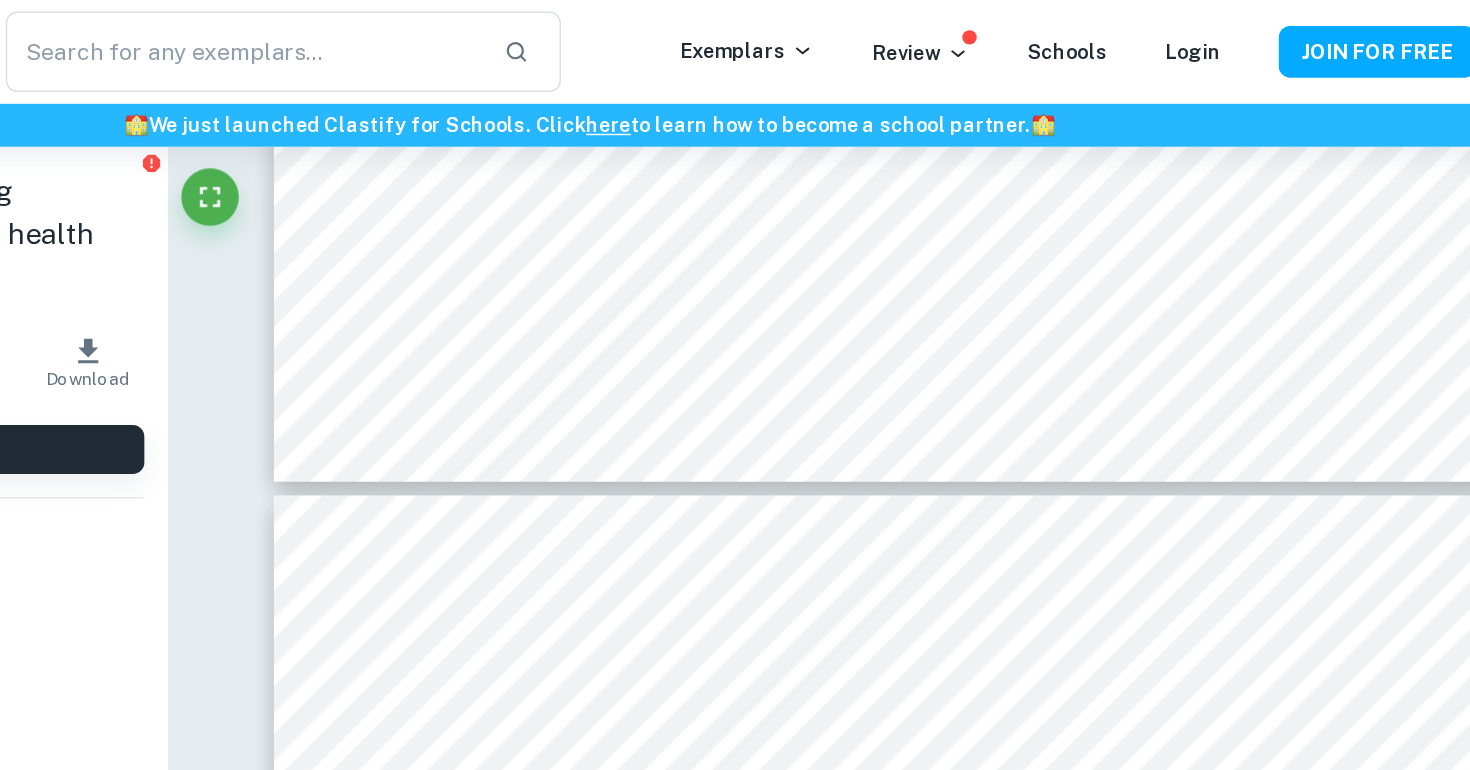 type on "4" 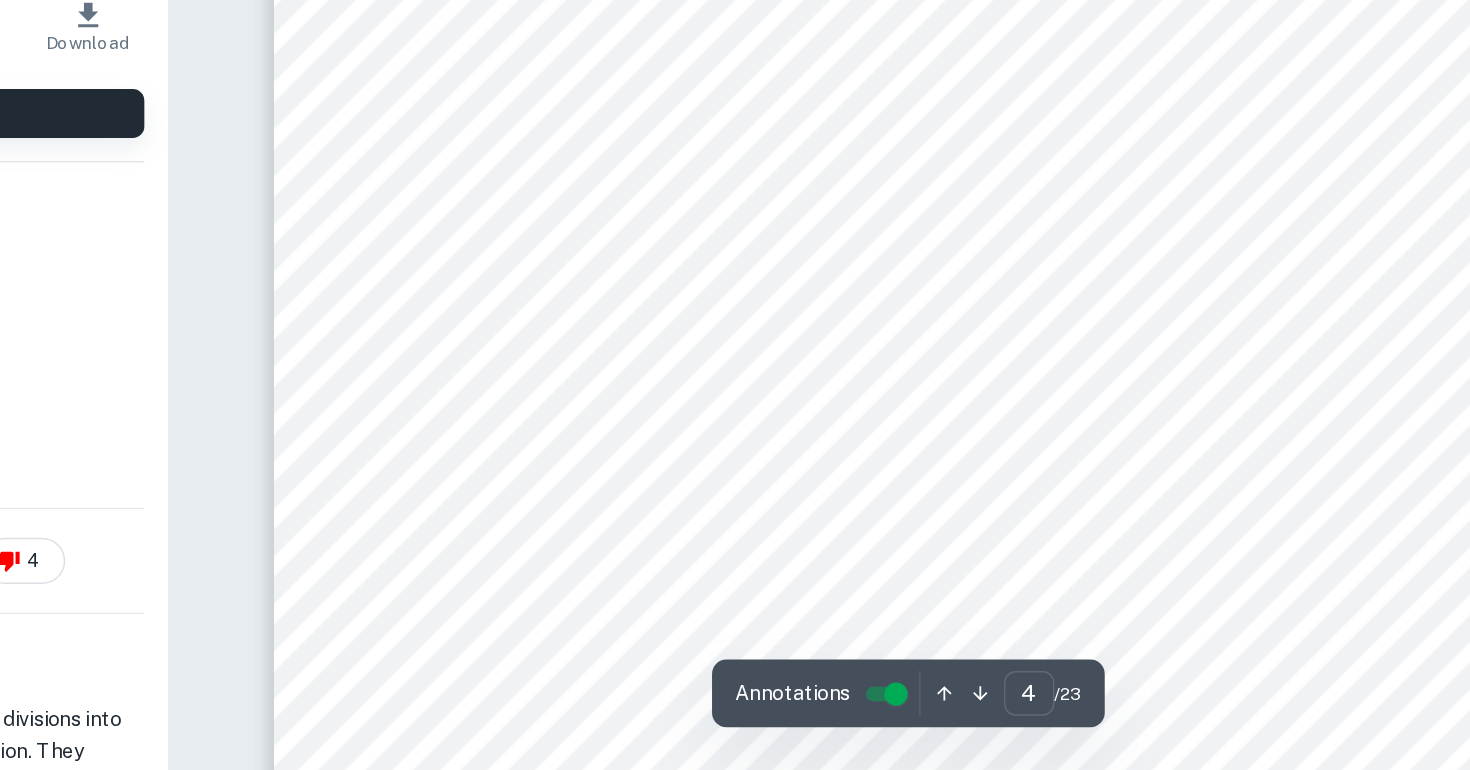 scroll, scrollTop: 4220, scrollLeft: 0, axis: vertical 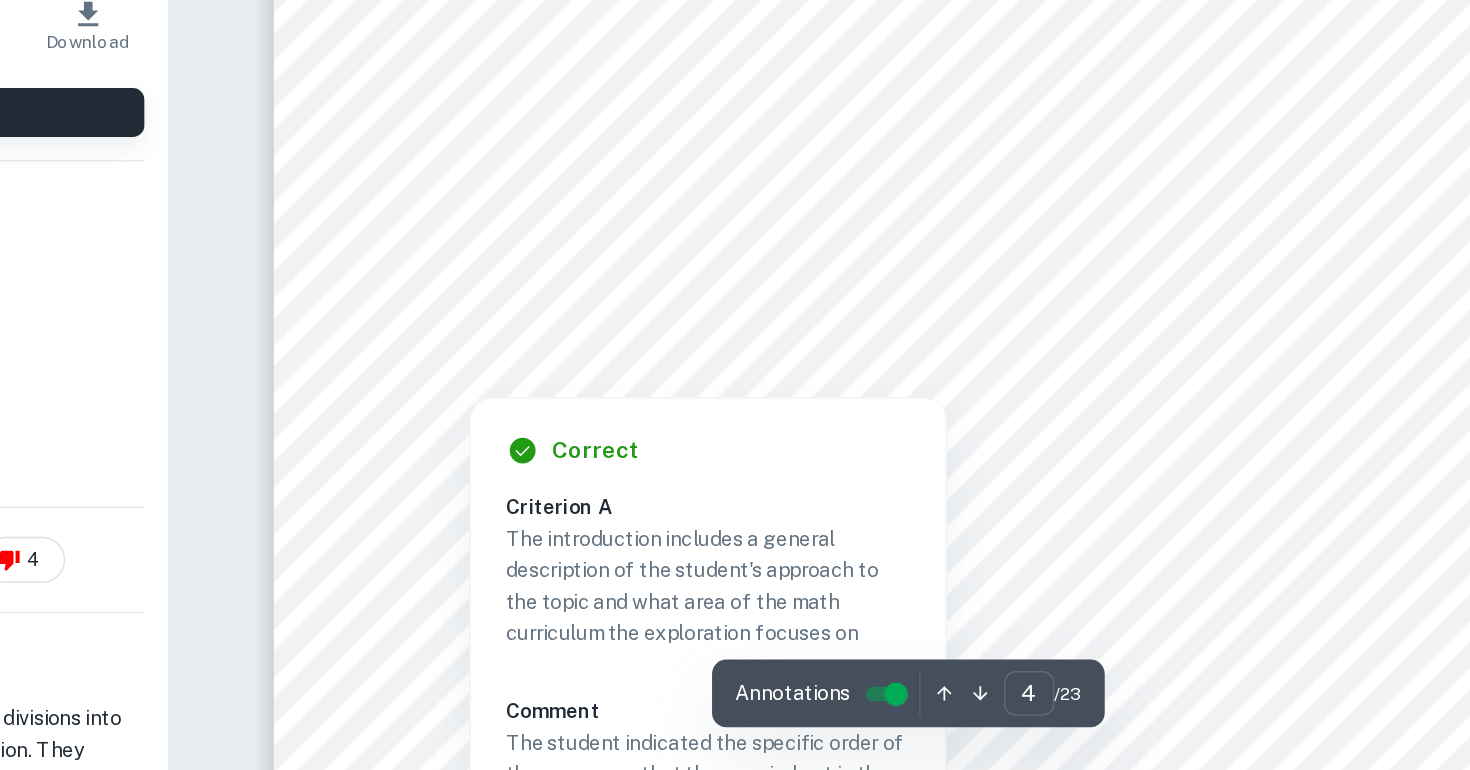 click at bounding box center [820, 470] 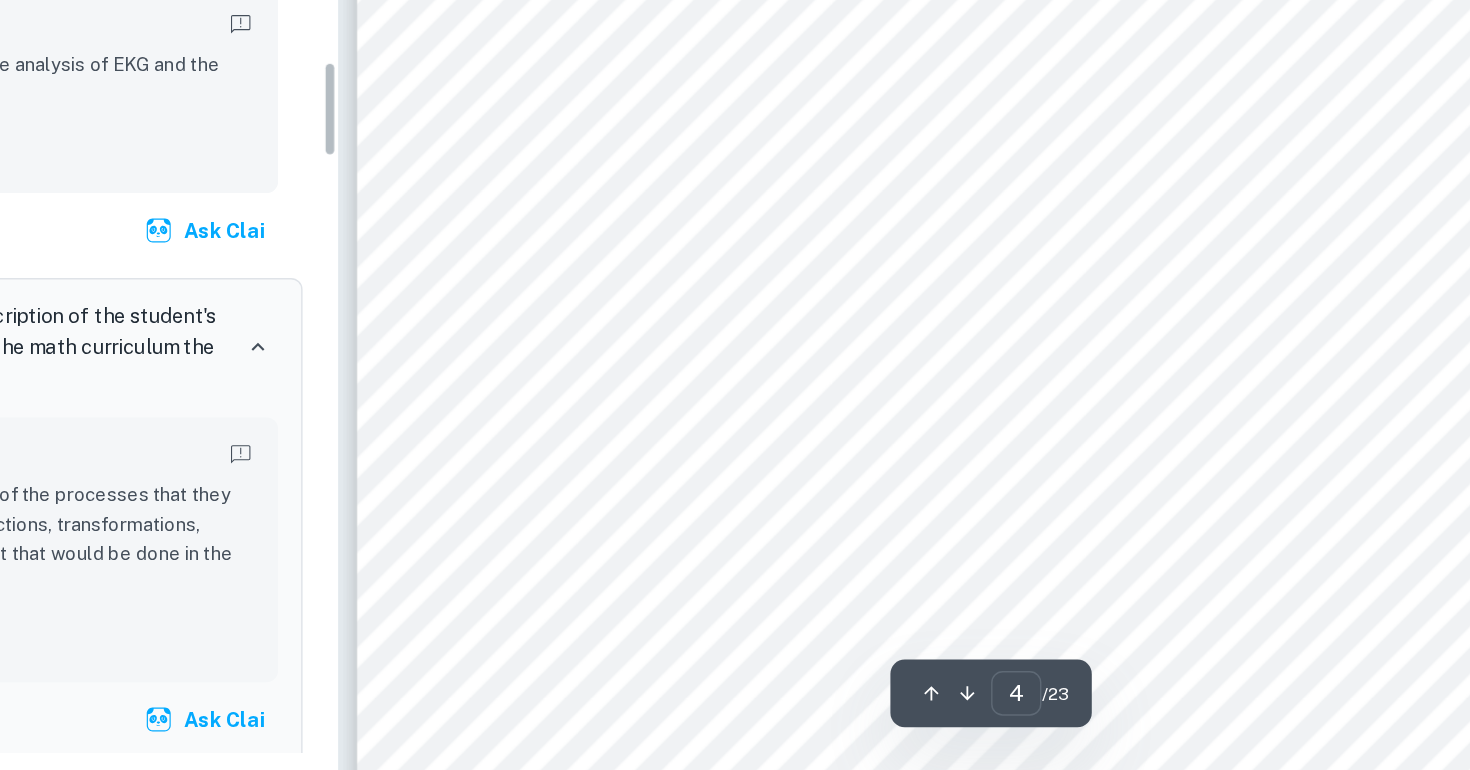 scroll, scrollTop: 1058, scrollLeft: 0, axis: vertical 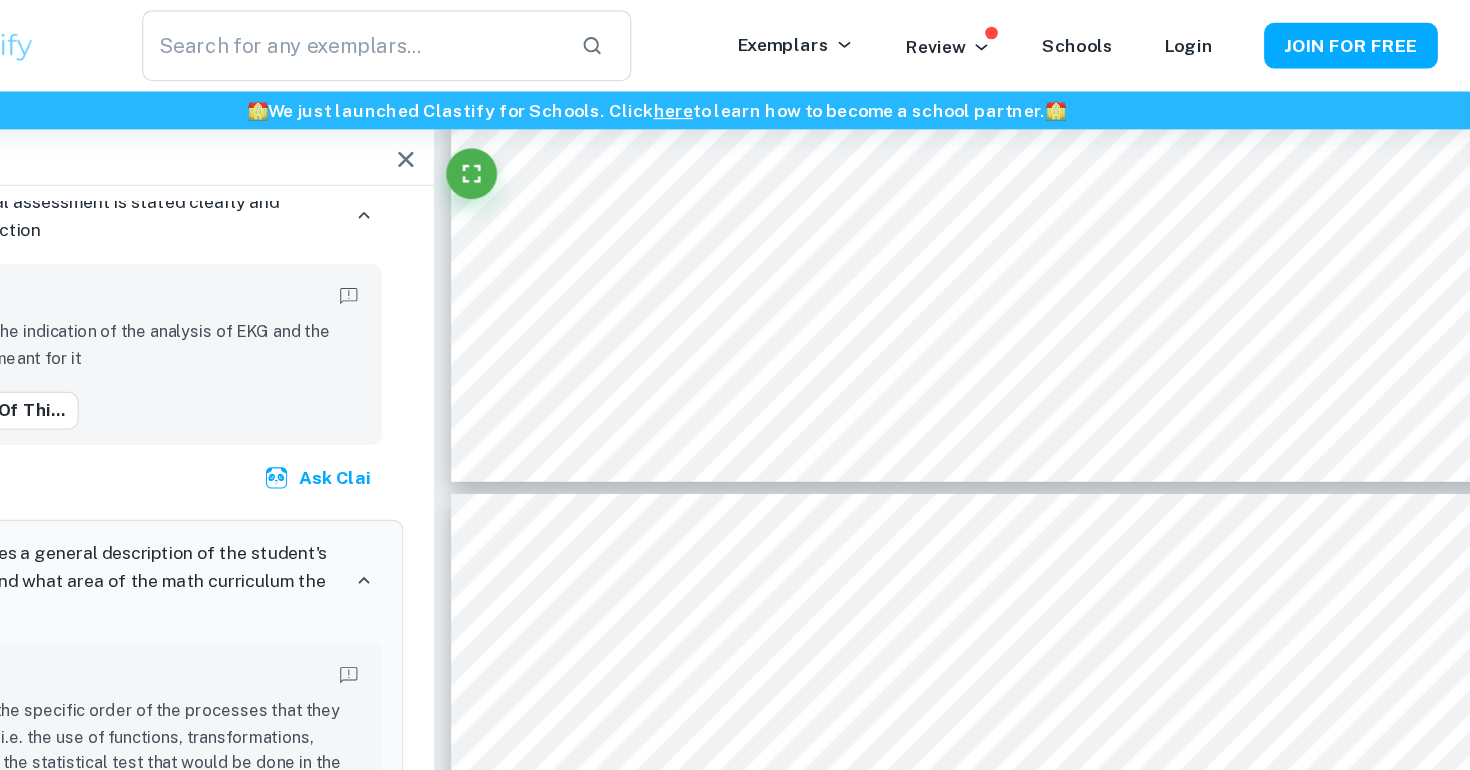 type on "5" 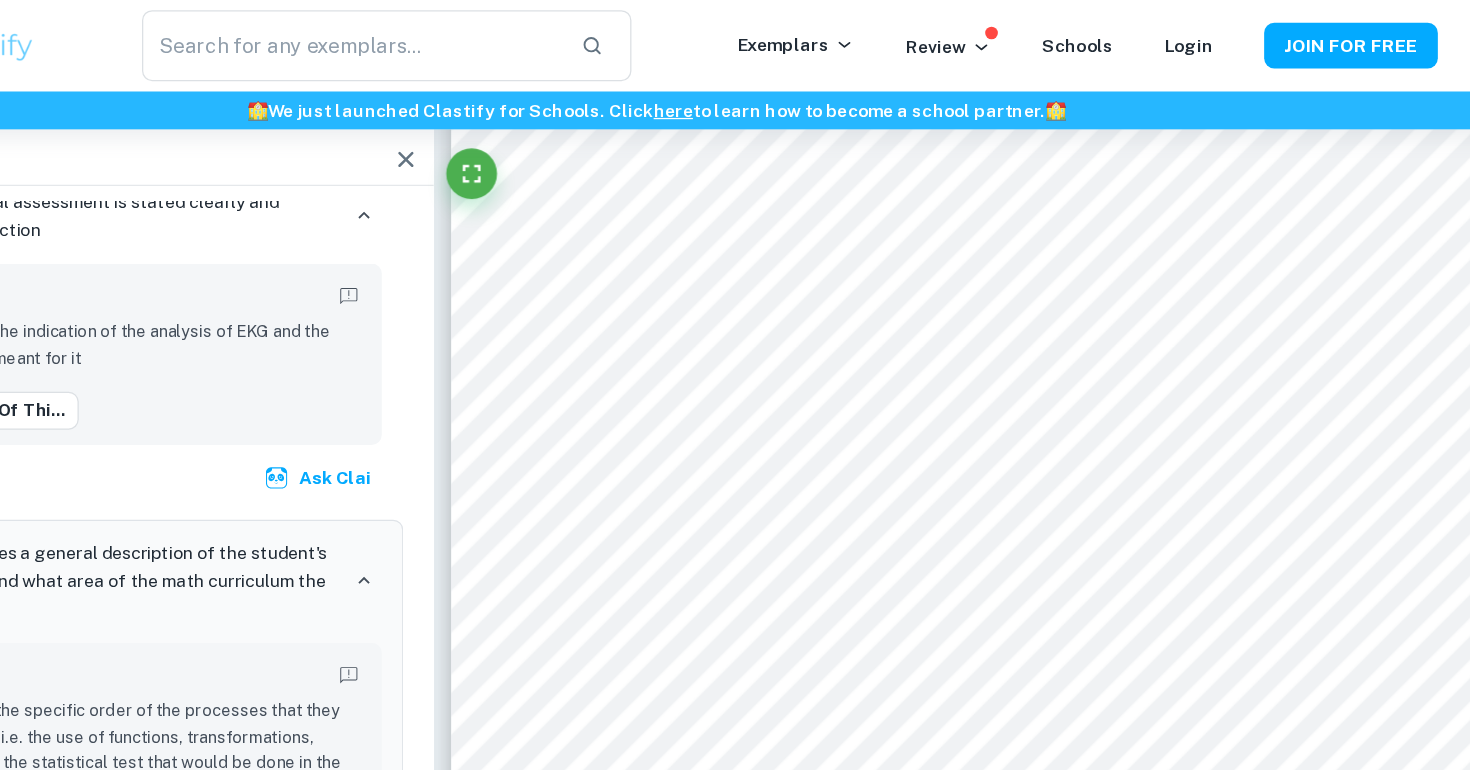 scroll, scrollTop: 5552, scrollLeft: 0, axis: vertical 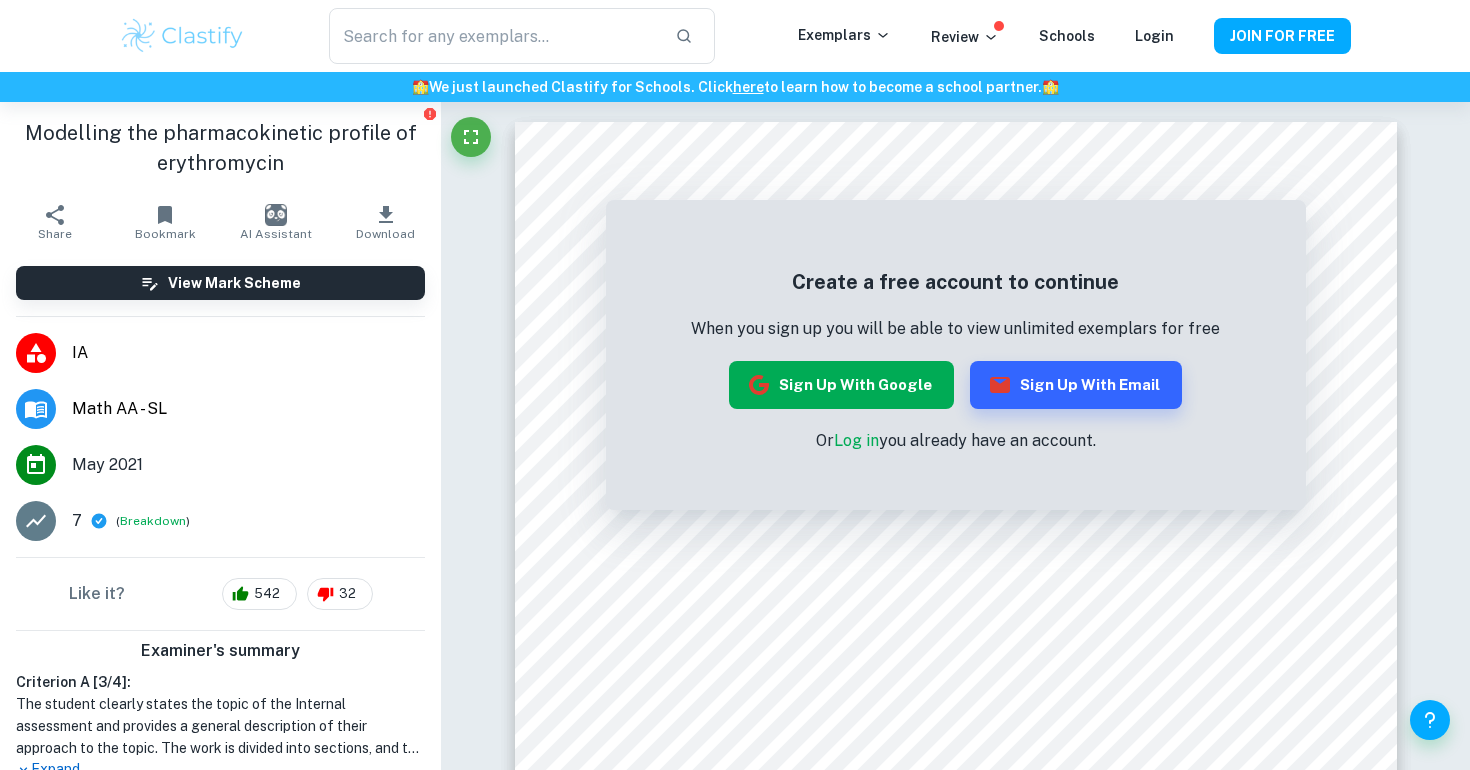 click on "Sign up with Google" at bounding box center (841, 385) 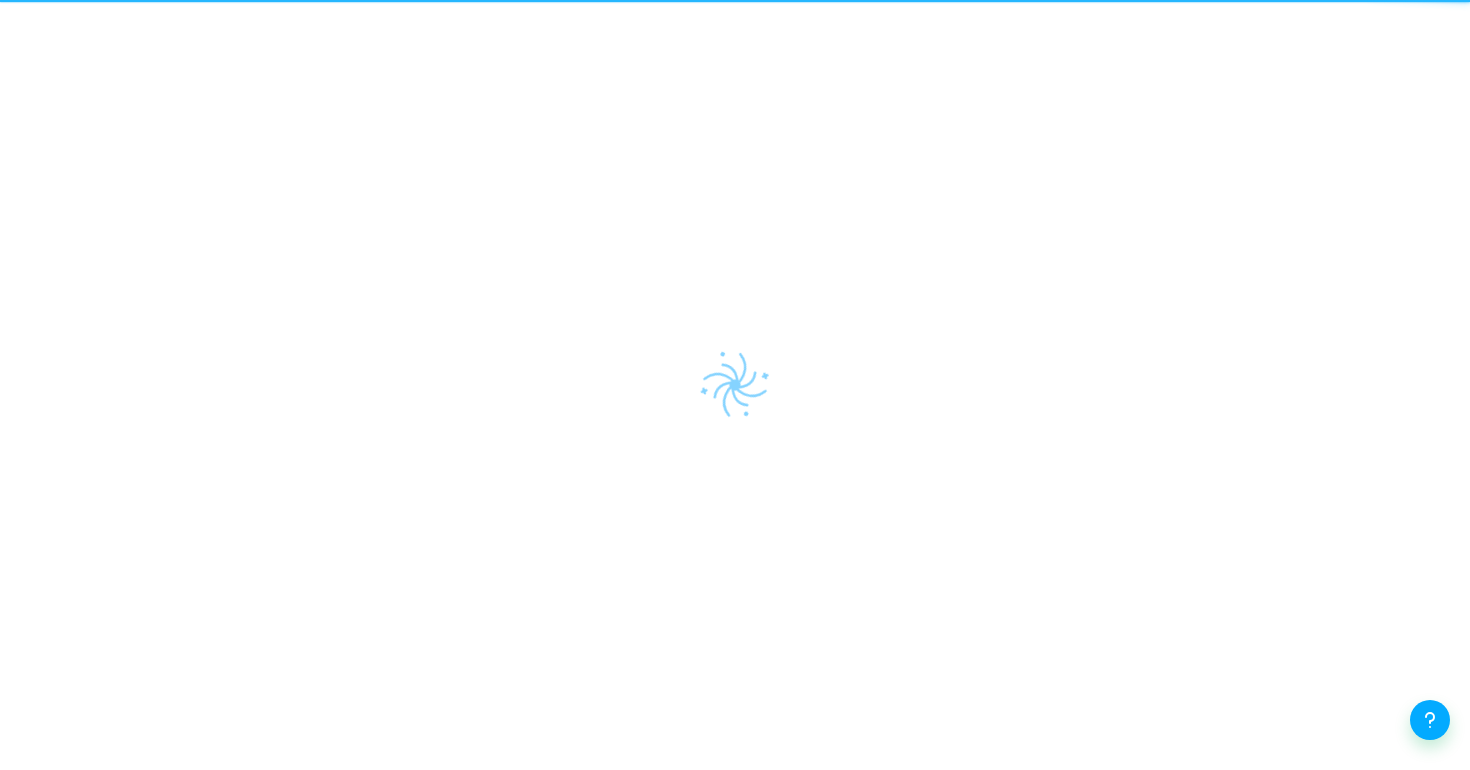 scroll, scrollTop: 0, scrollLeft: 0, axis: both 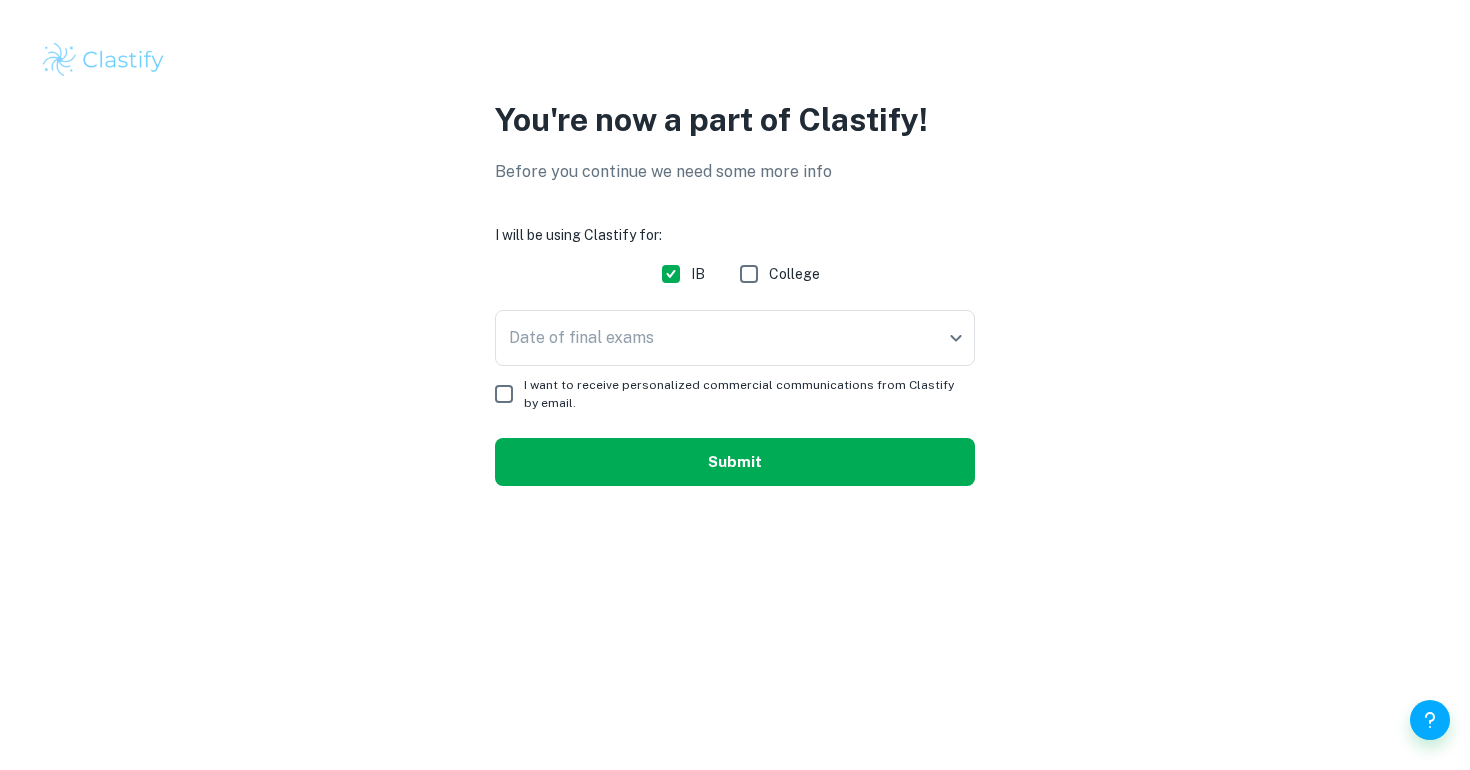 click on "Submit" at bounding box center (735, 462) 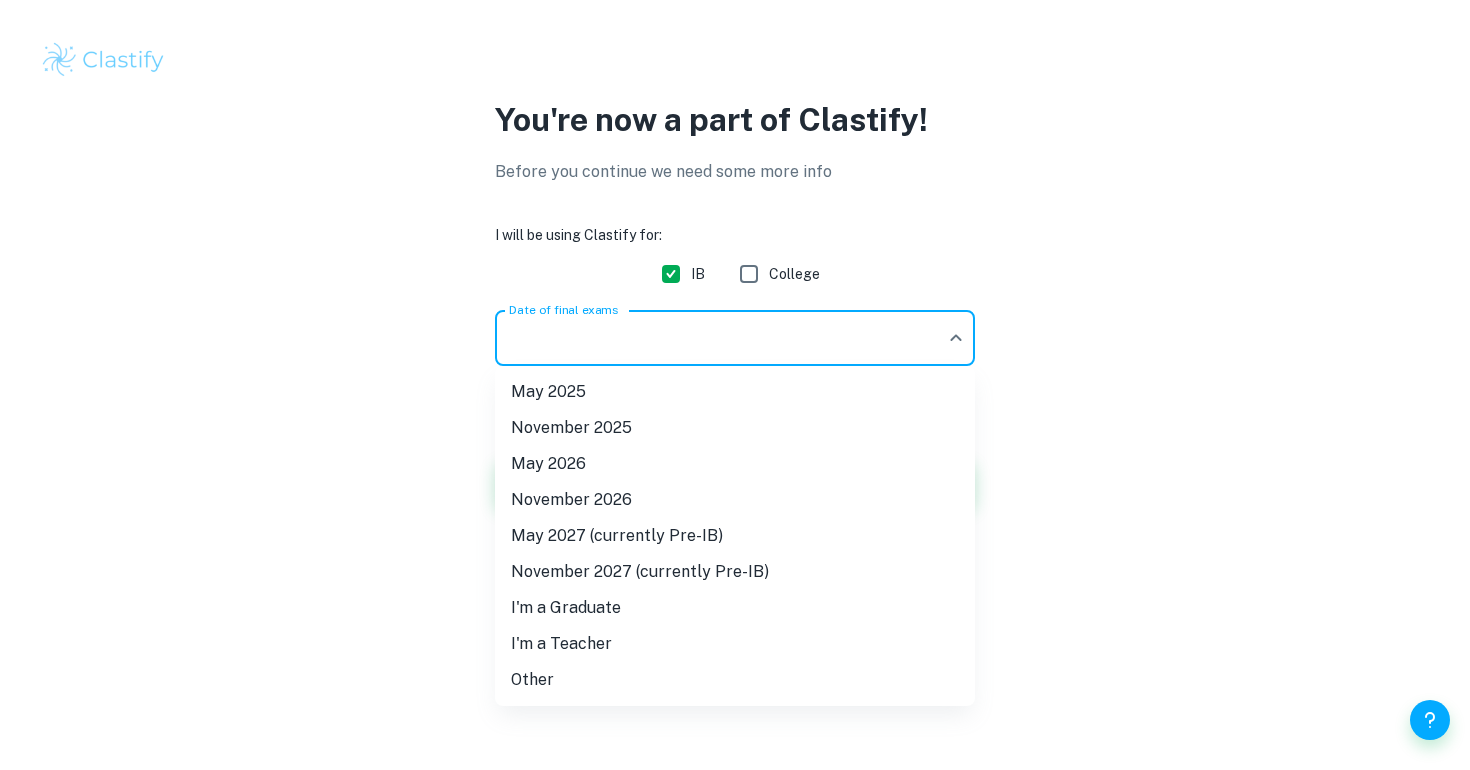 click on "We value your privacy We use cookies to enhance your browsing experience, serve personalised ads or content, and analyse our traffic. By clicking "Accept All", you consent to our use of cookies.   Cookie Policy Customise   Reject All   Accept All   Customise Consent Preferences   We use cookies to help you navigate efficiently and perform certain functions. You will find detailed information about all cookies under each consent category below. The cookies that are categorised as "Necessary" are stored on your browser as they are essential for enabling the basic functionalities of the site. ...  Show more For more information on how Google's third-party cookies operate and handle your data, see:   Google Privacy Policy Necessary Always Active Necessary cookies are required to enable the basic features of this site, such as providing secure log-in or adjusting your consent preferences. These cookies do not store any personally identifiable data. Functional Analytics Performance Advertisement Uncategorised" at bounding box center (735, 385) 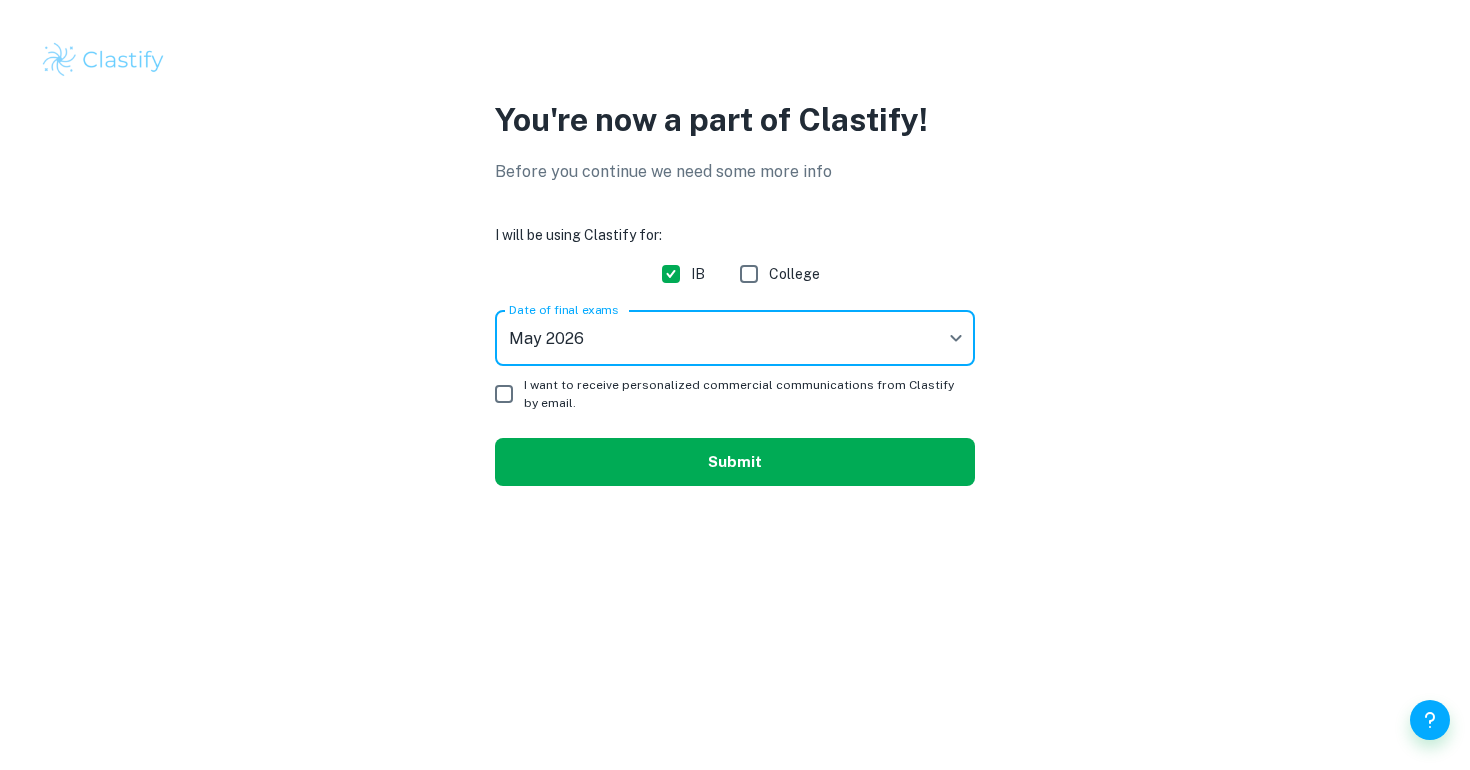 click on "Submit" at bounding box center [735, 462] 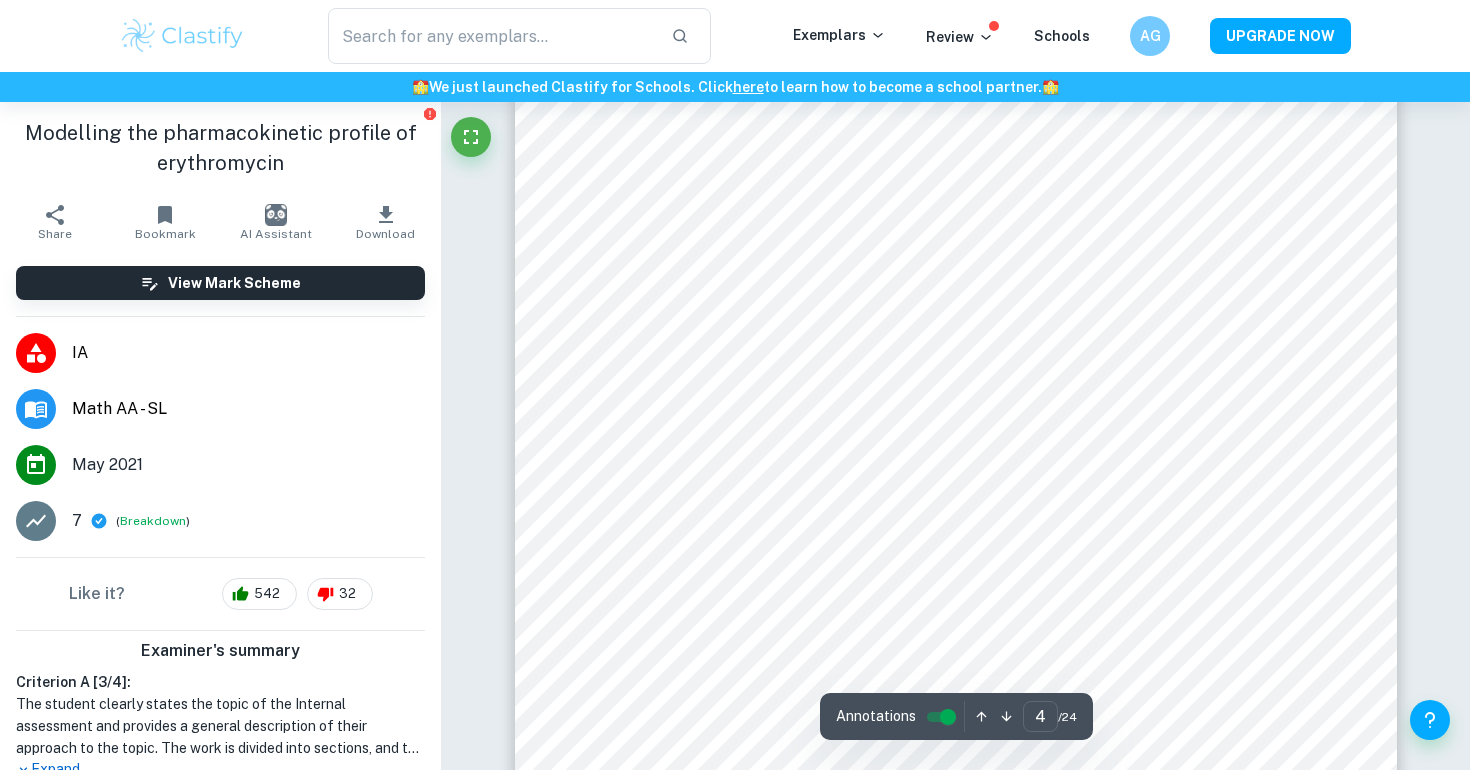 scroll, scrollTop: 4610, scrollLeft: 0, axis: vertical 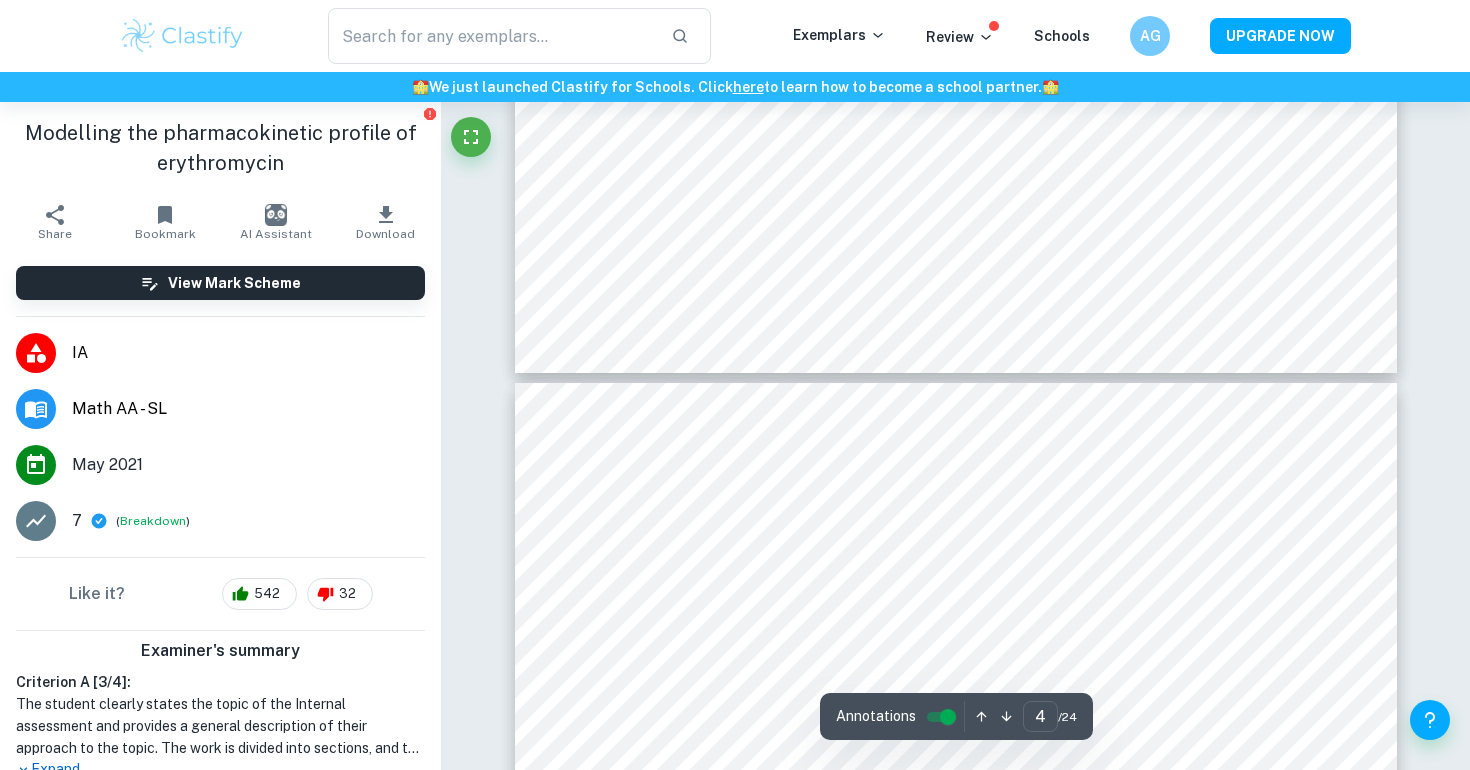 type on "5" 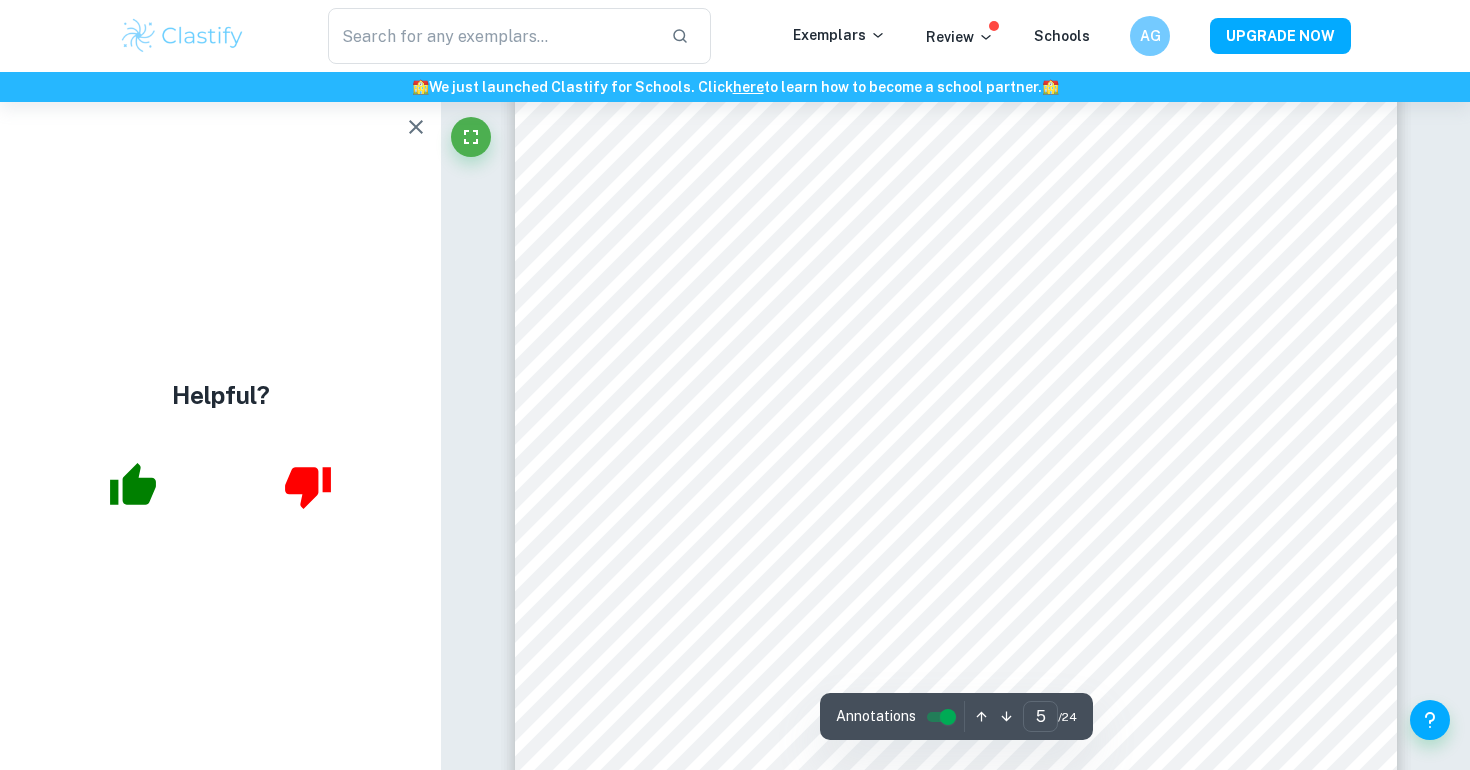 scroll, scrollTop: 5679, scrollLeft: 0, axis: vertical 